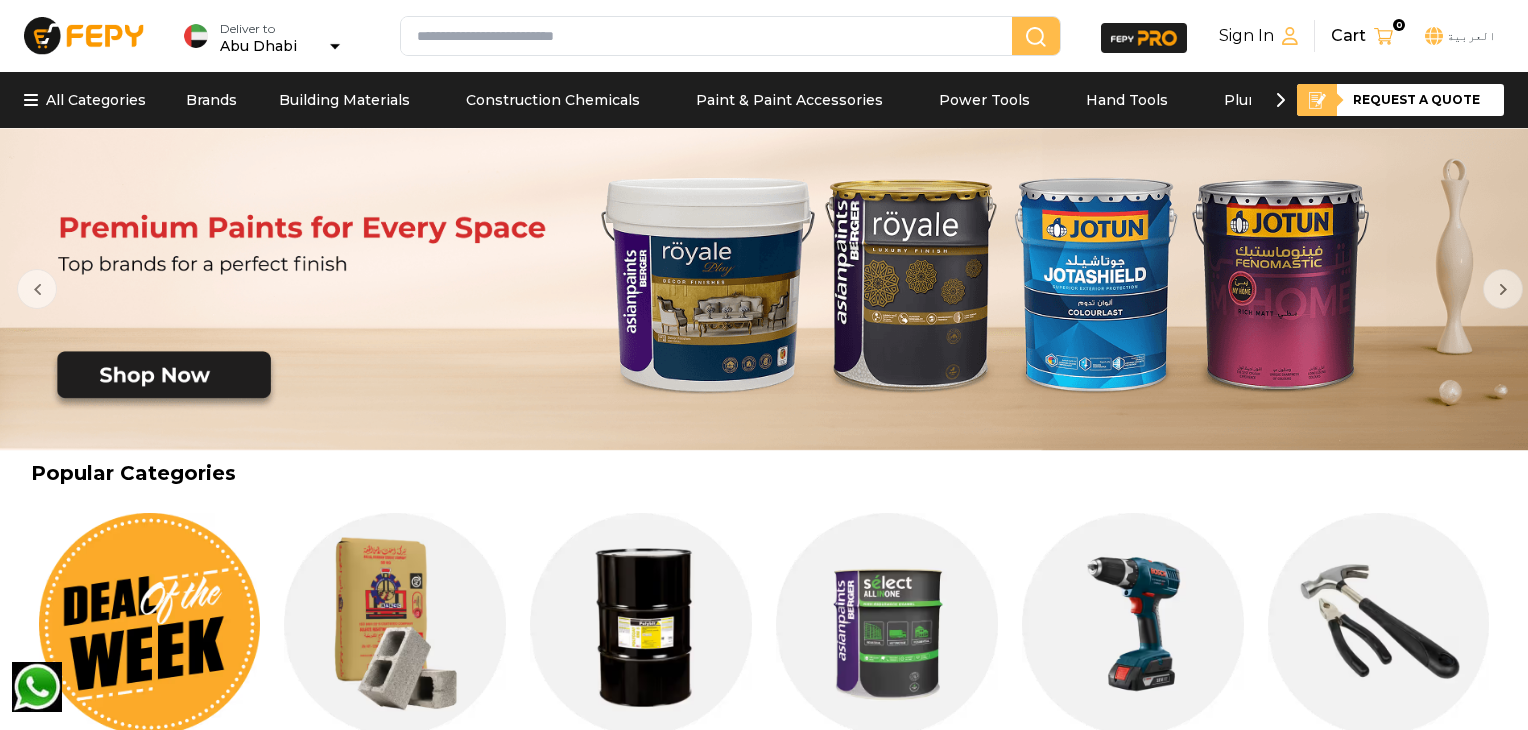 scroll, scrollTop: 0, scrollLeft: 0, axis: both 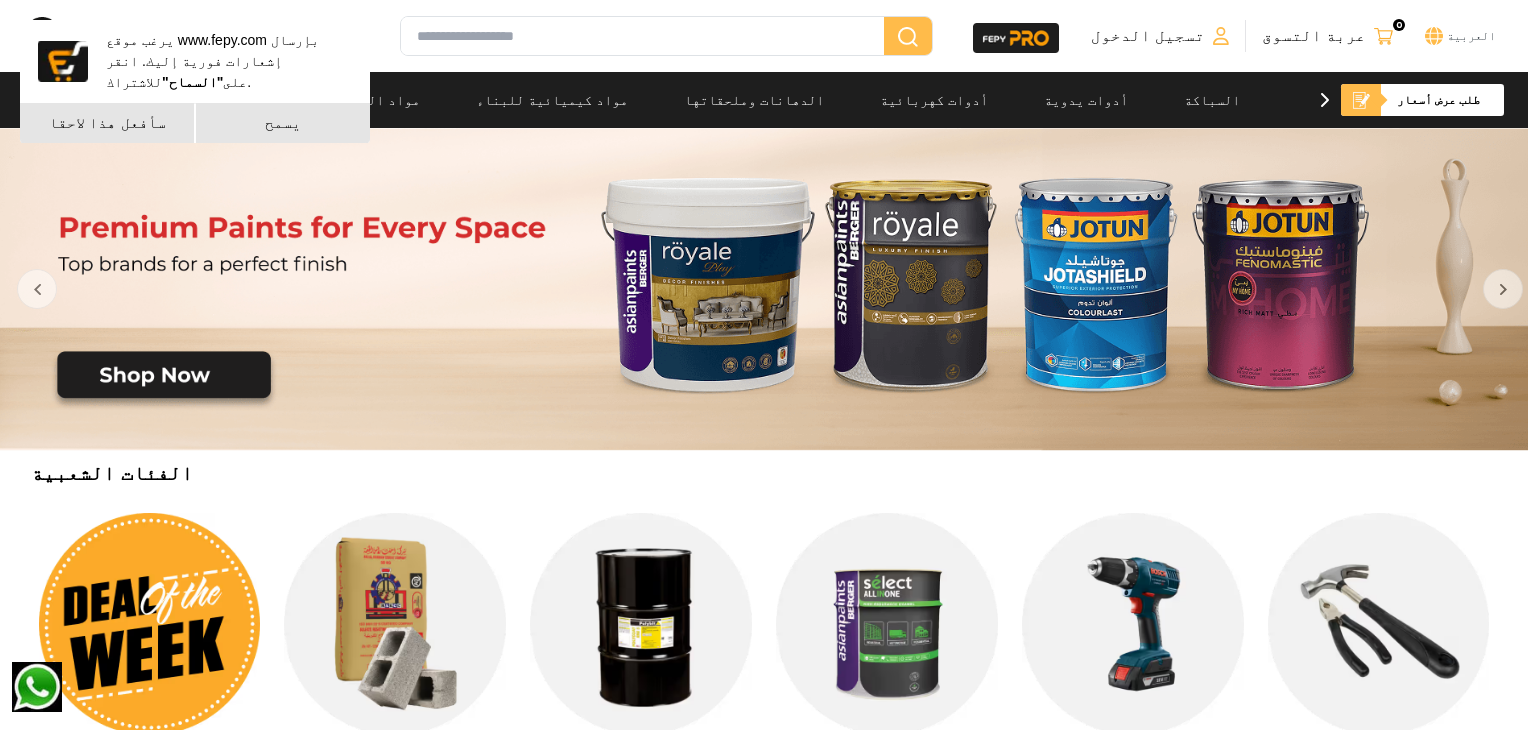 click at bounding box center (770, 289) 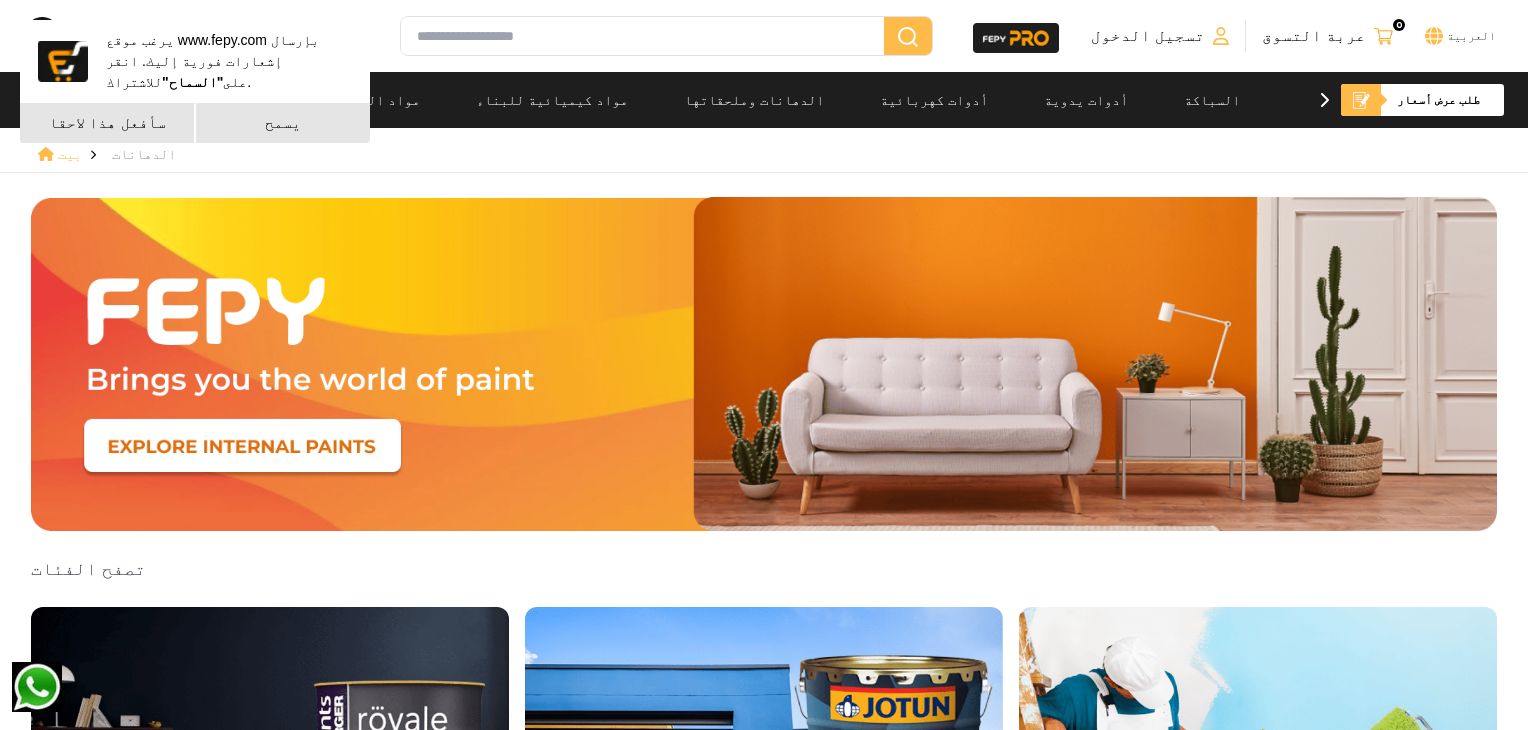 click at bounding box center (1016, 38) 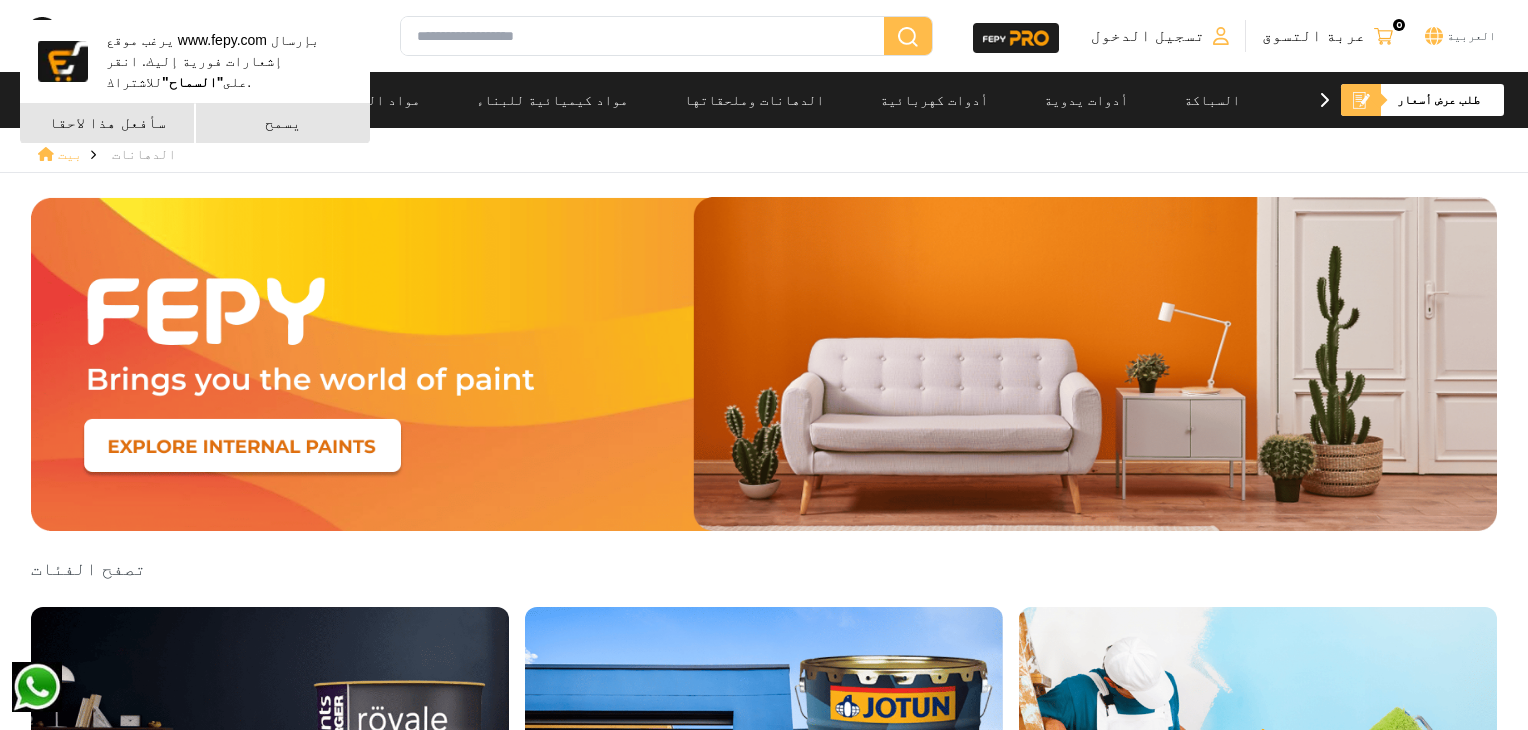 click on "سأفعل هذا لاحقا" at bounding box center (107, 122) 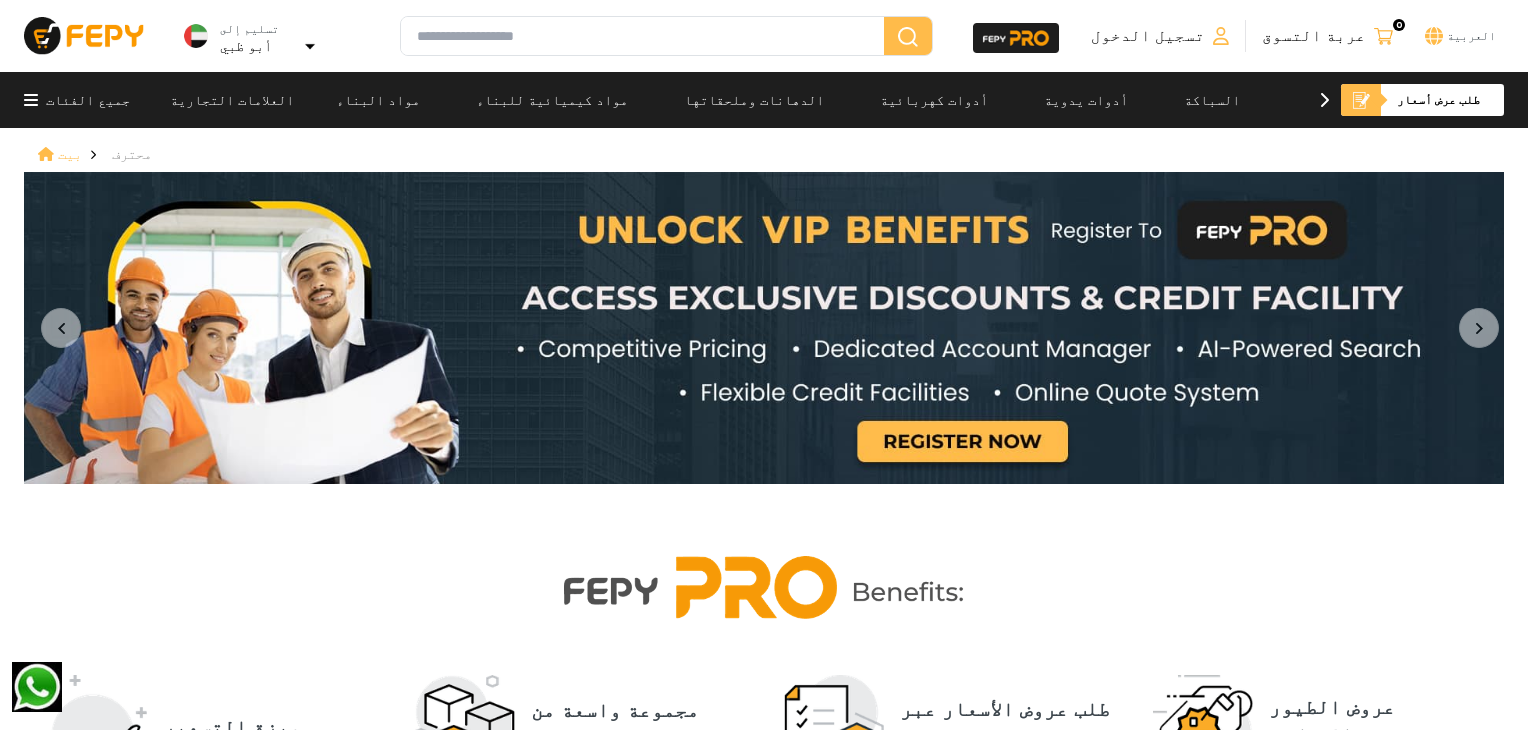 scroll, scrollTop: 0, scrollLeft: 0, axis: both 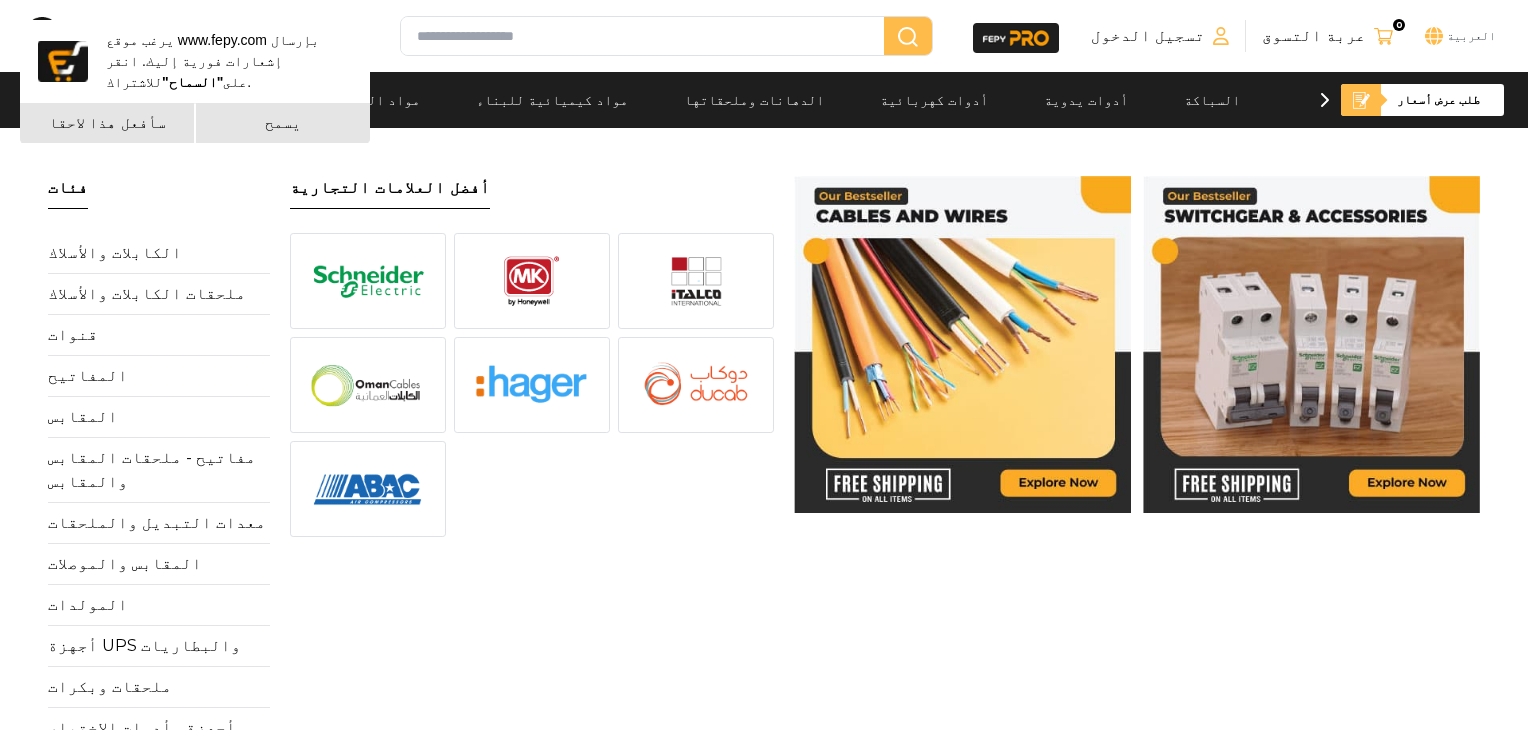click on "سأفعل هذا لاحقا" at bounding box center (107, 123) 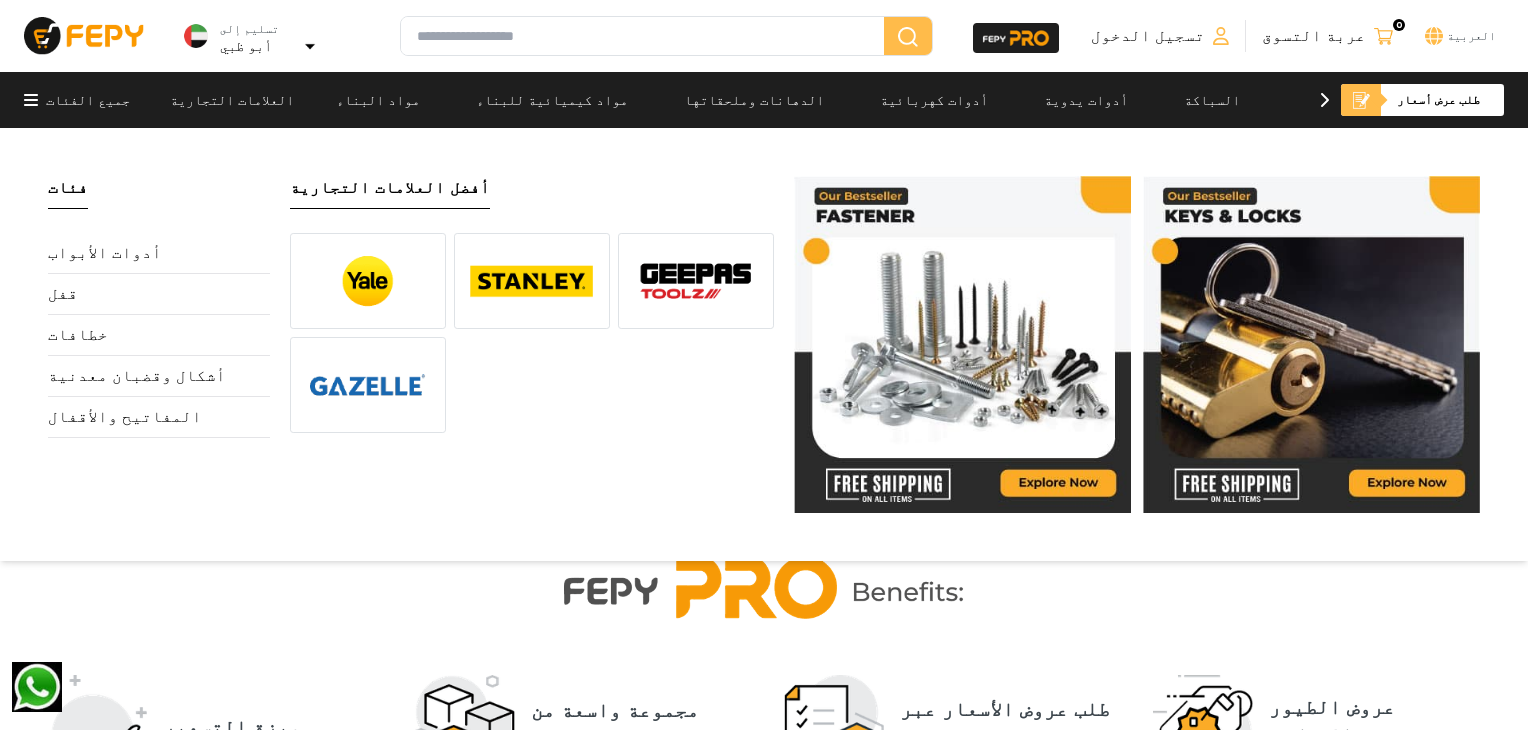 click on "طلب عرض أسعار" at bounding box center [1438, 99] 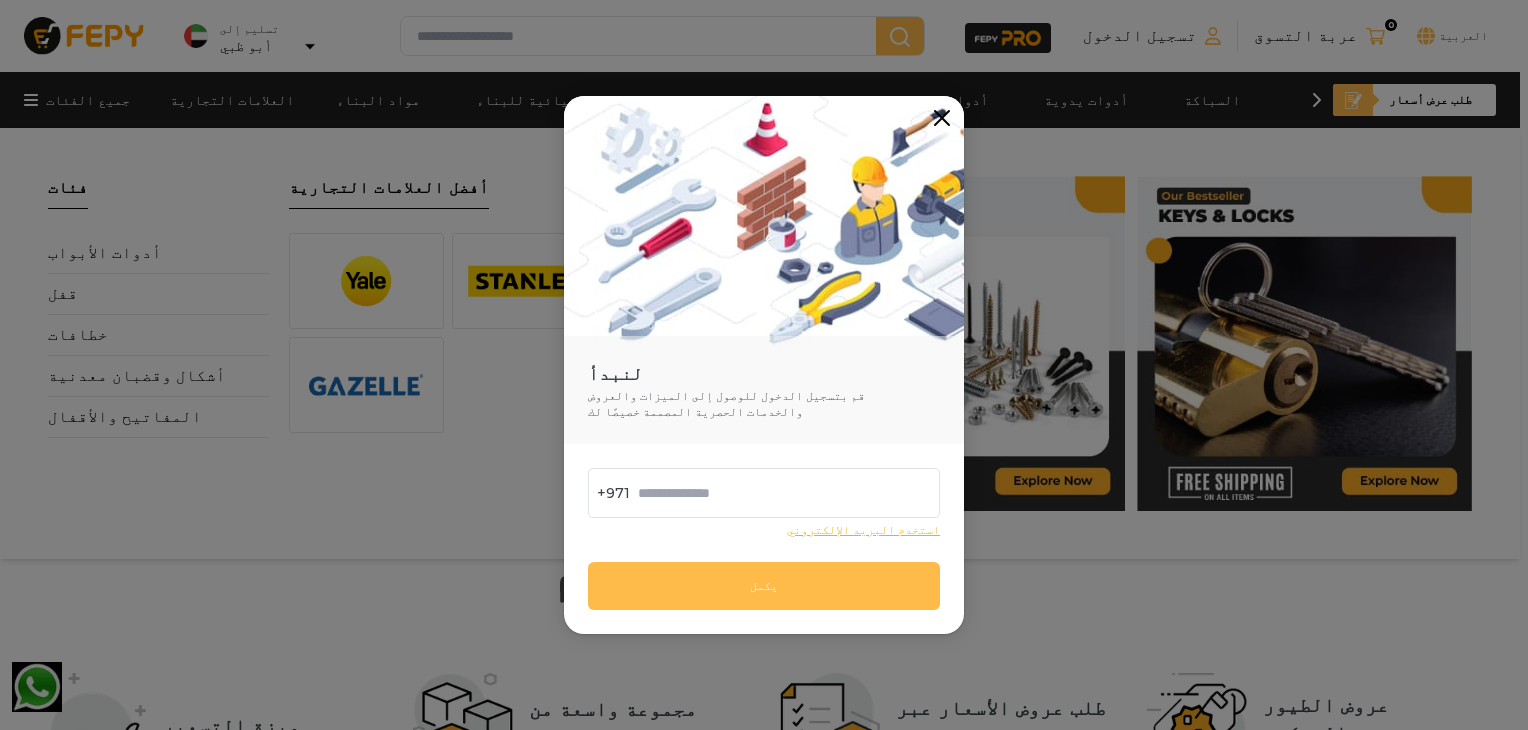click on "+971" at bounding box center (613, 493) 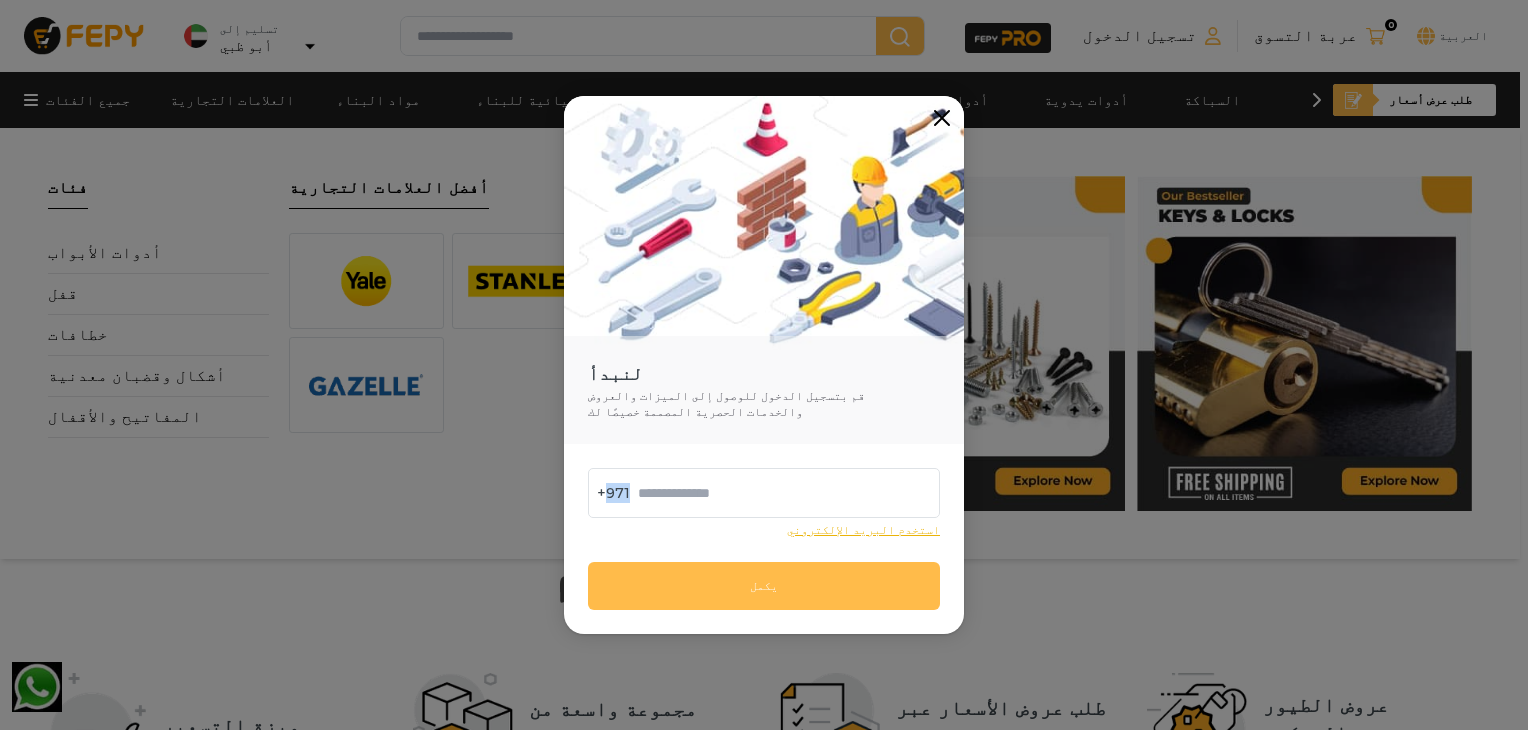 click on "+971" at bounding box center [613, 493] 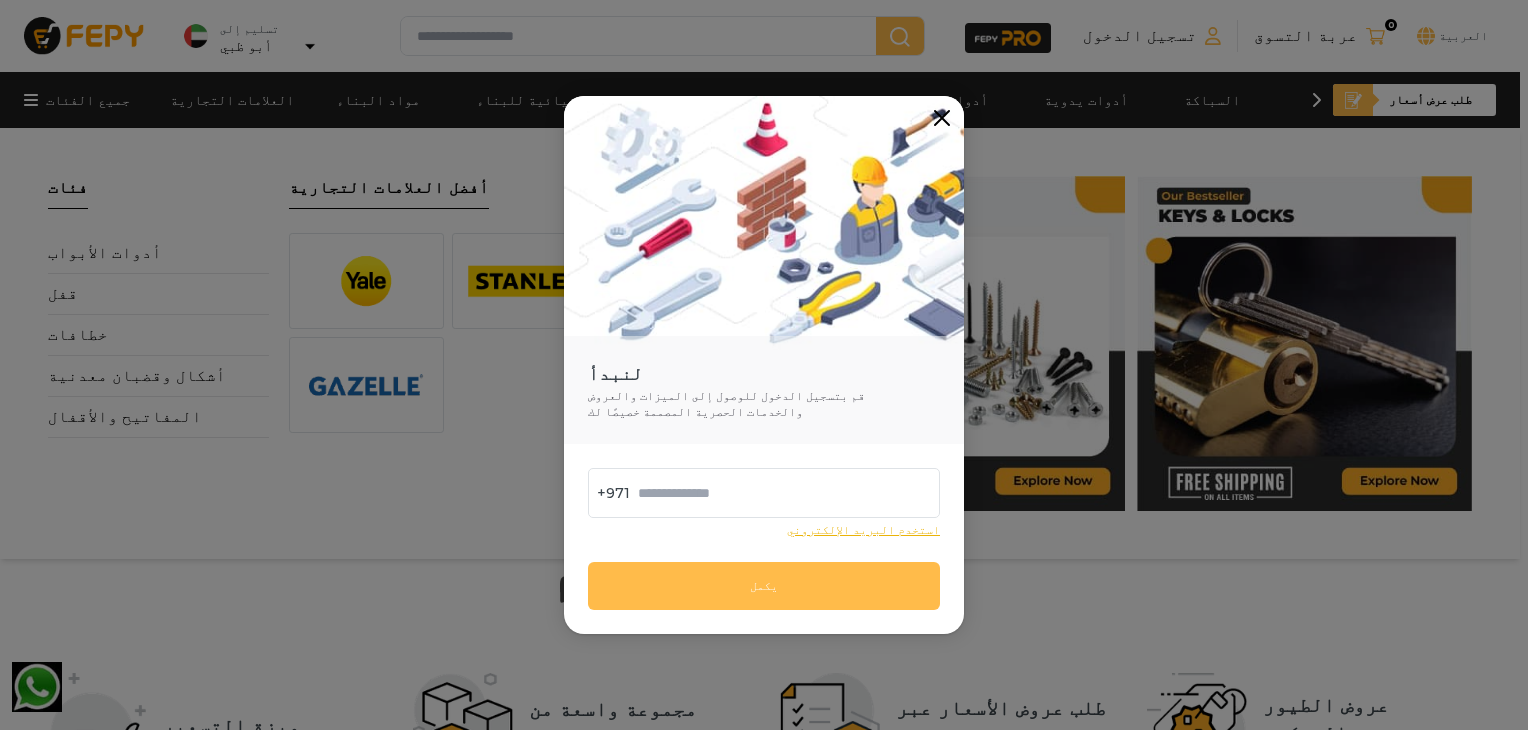 click on "استخدم البريد الإلكتروني" at bounding box center (863, 529) 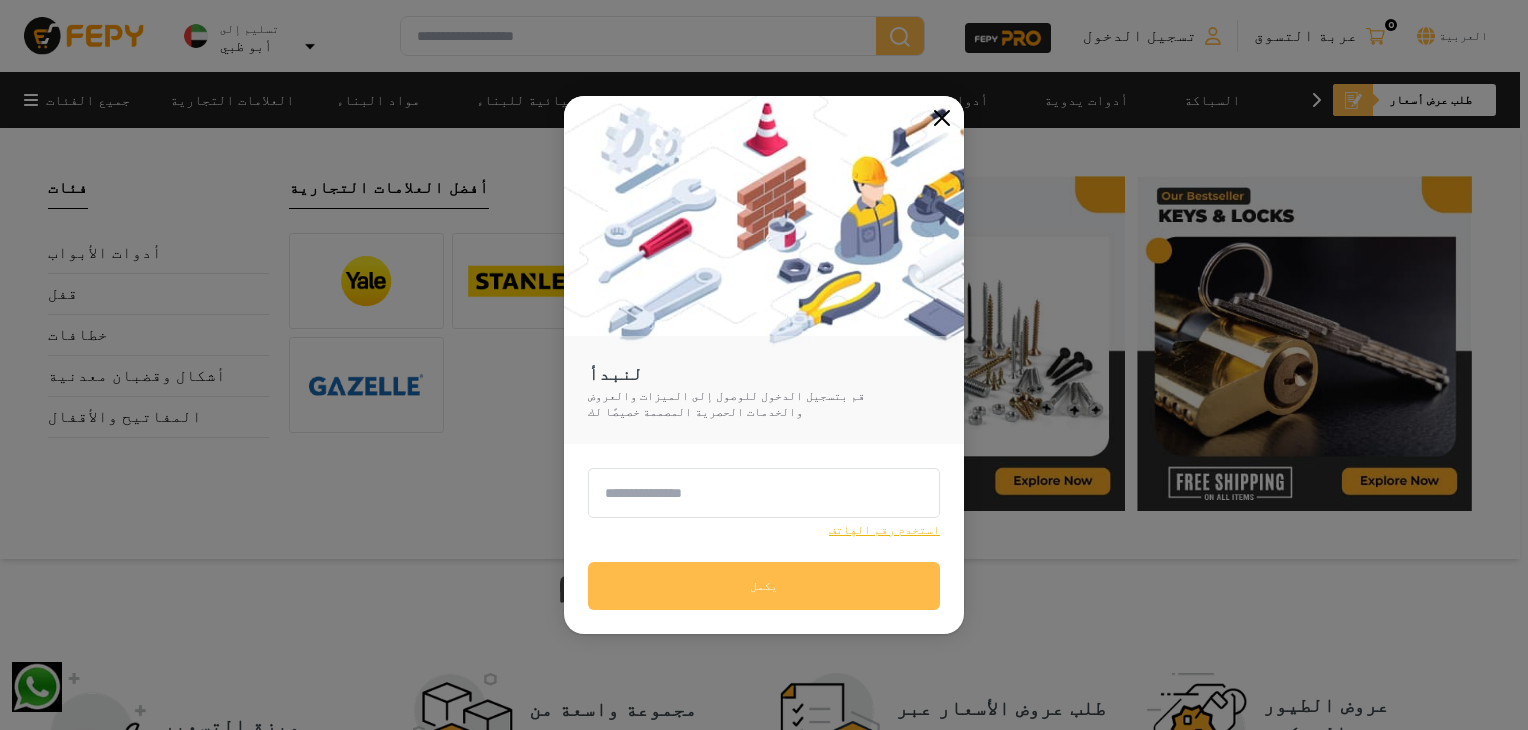click at bounding box center (764, 493) 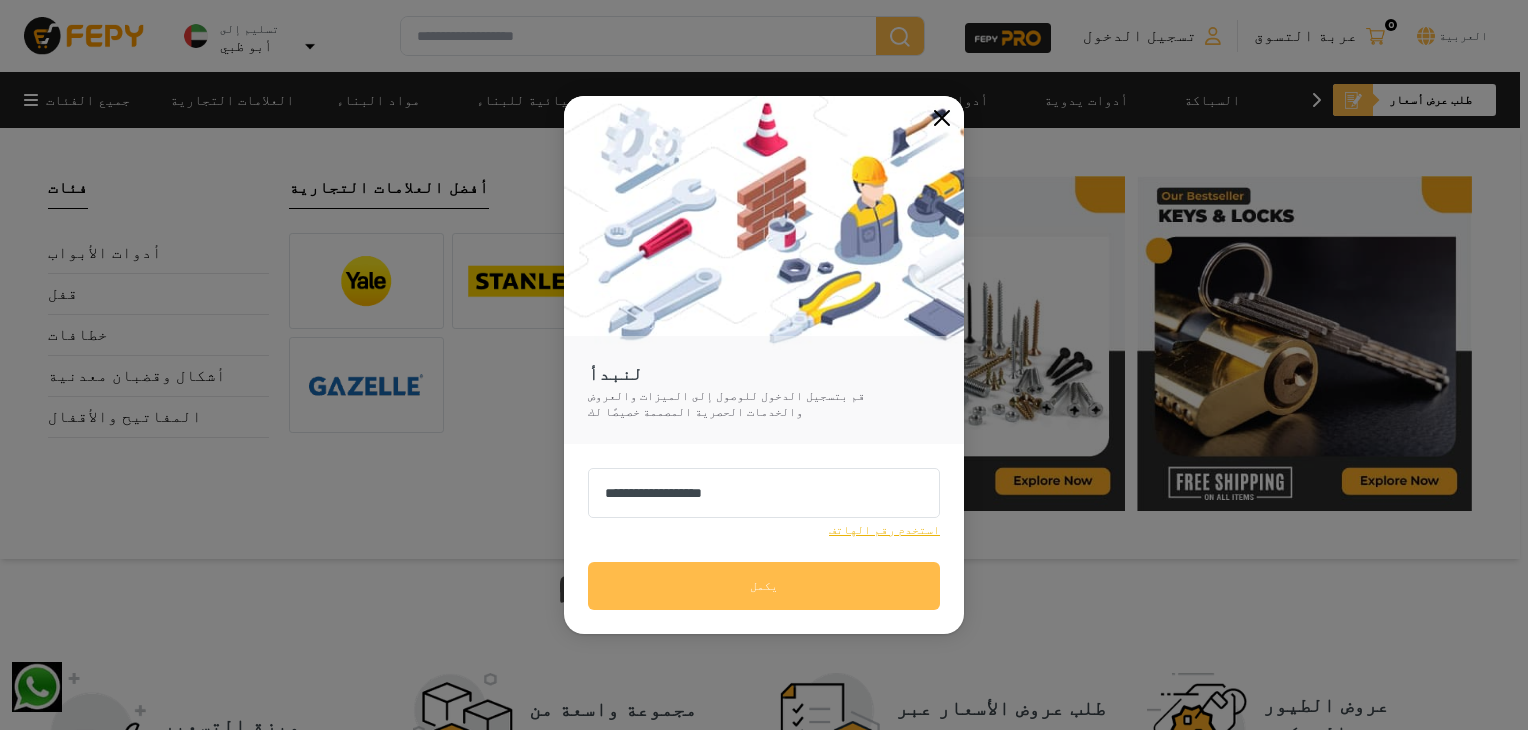 type on "**********" 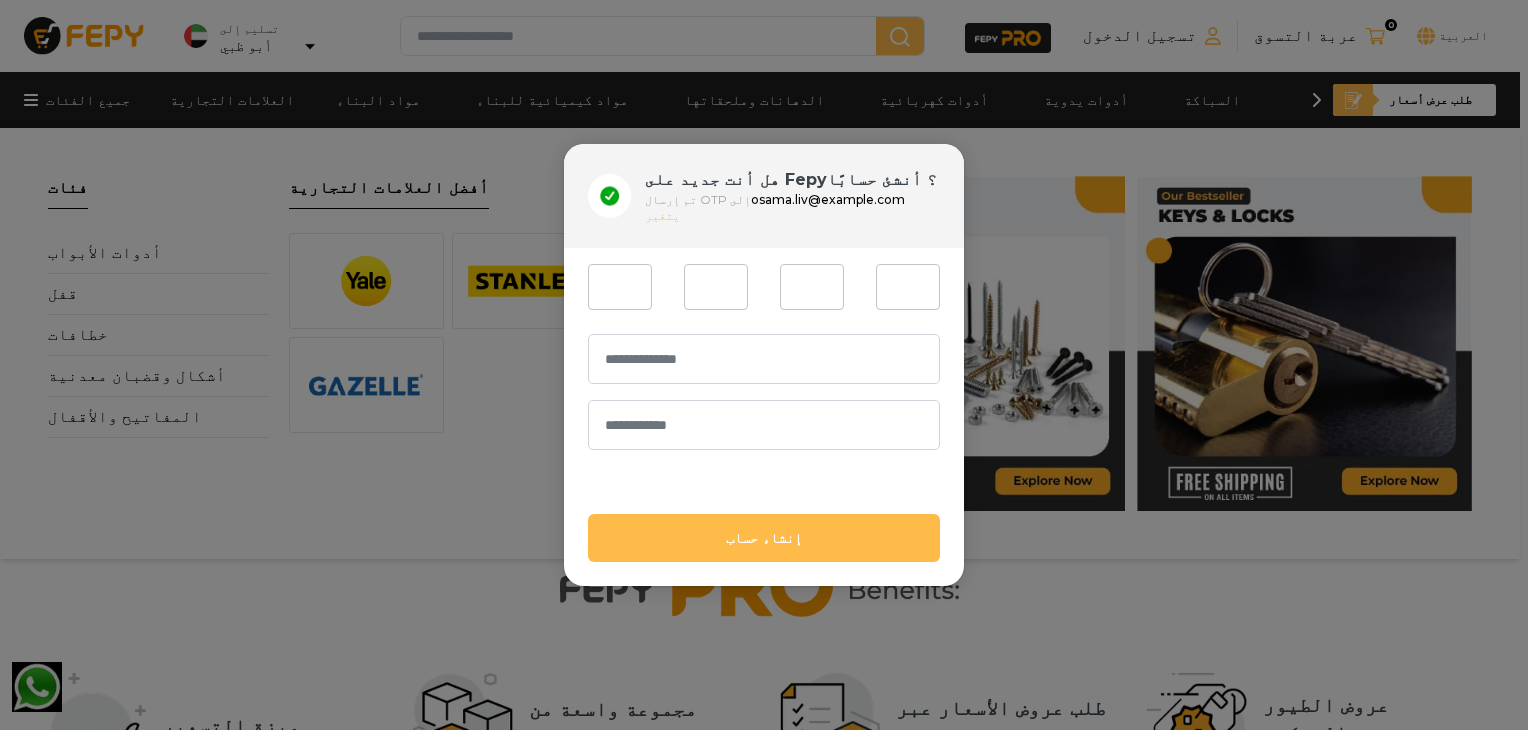 click at bounding box center [620, 287] 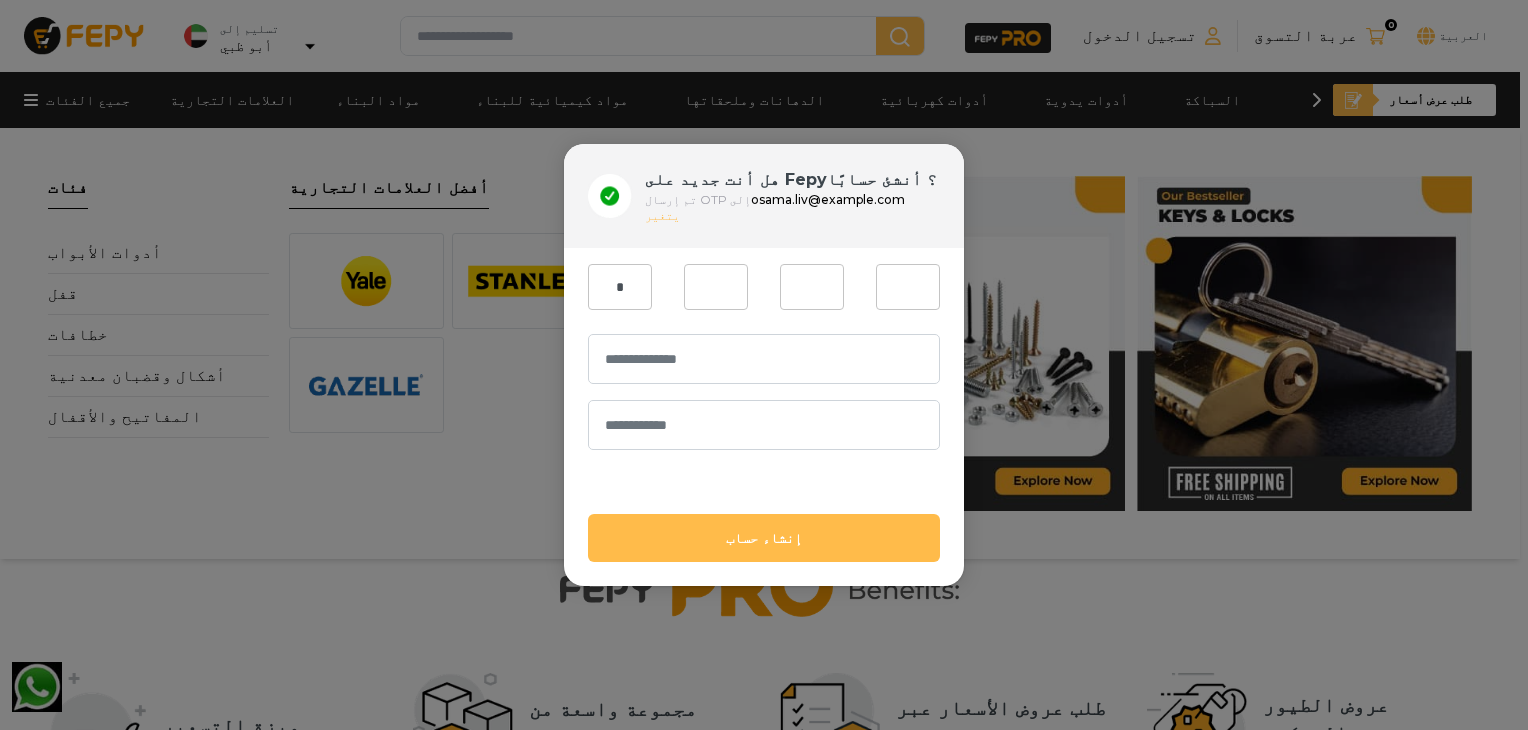 type on "*" 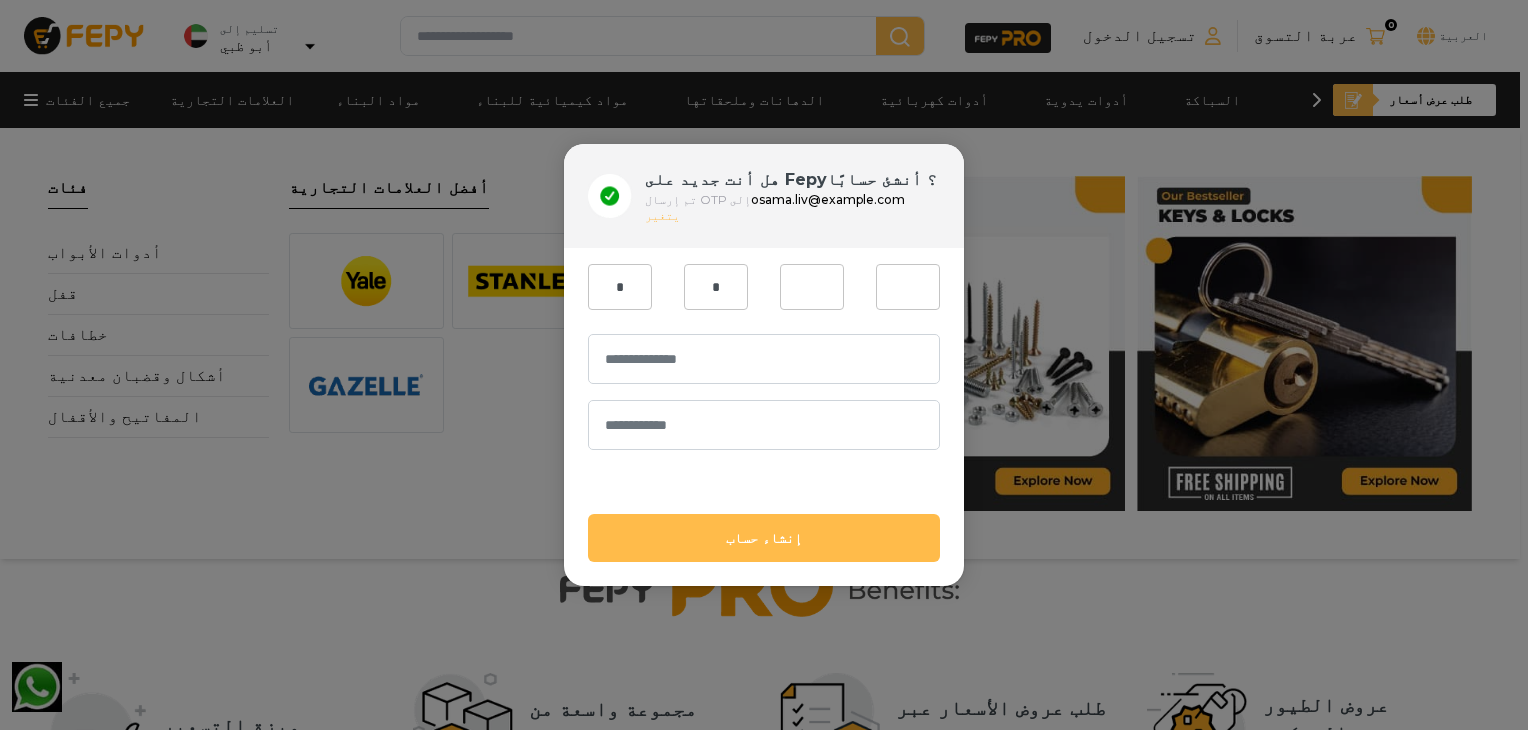 type on "*" 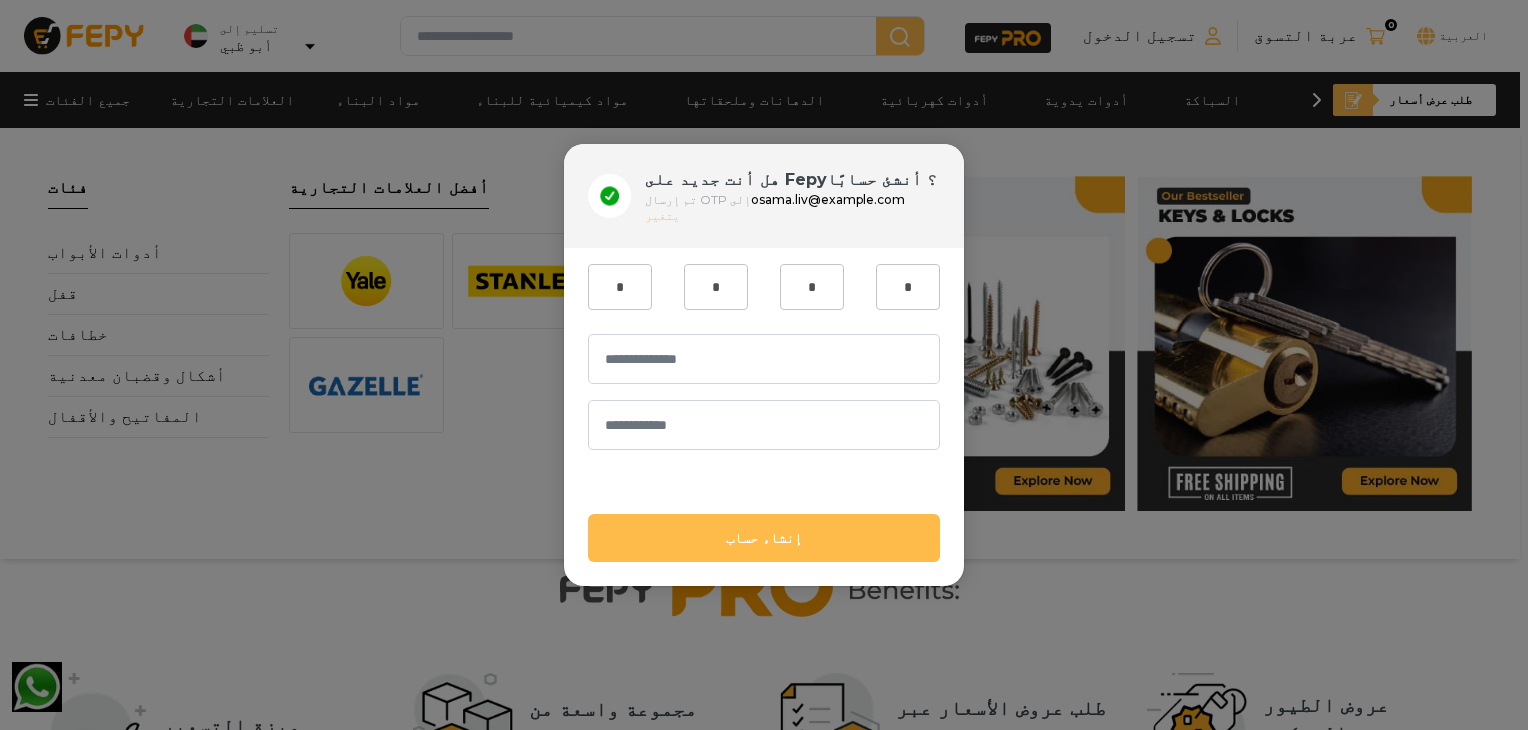 type on "*" 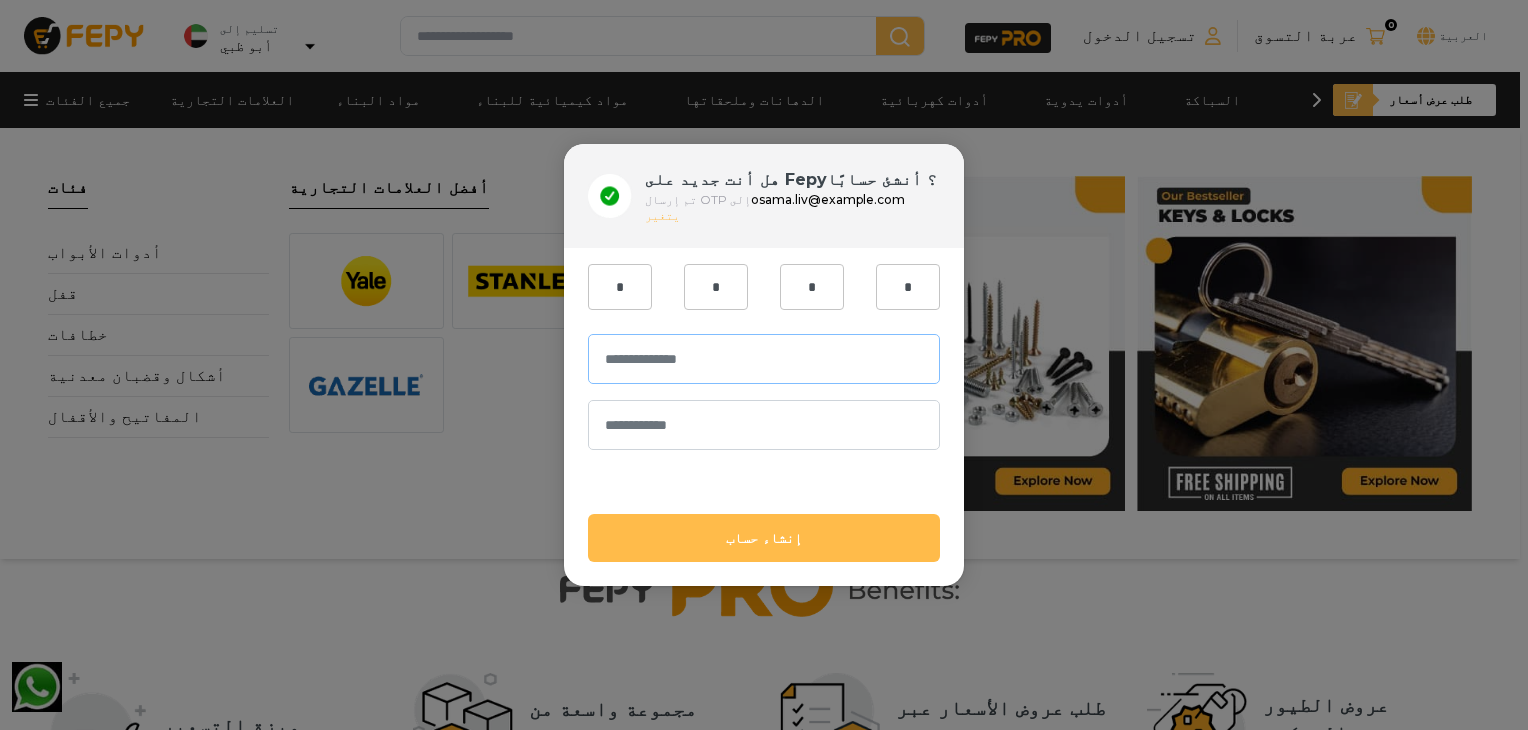 click at bounding box center [764, 359] 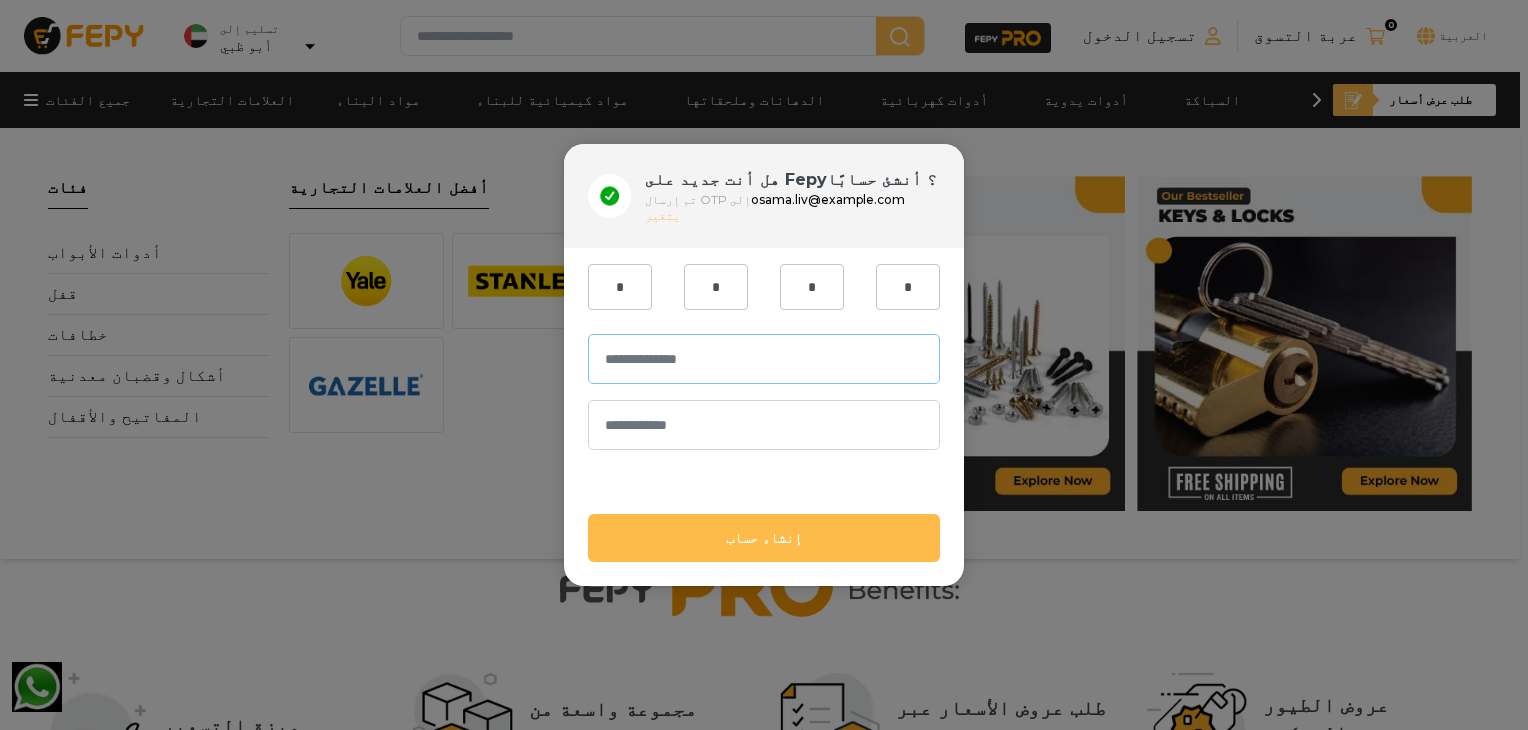 type on "**********" 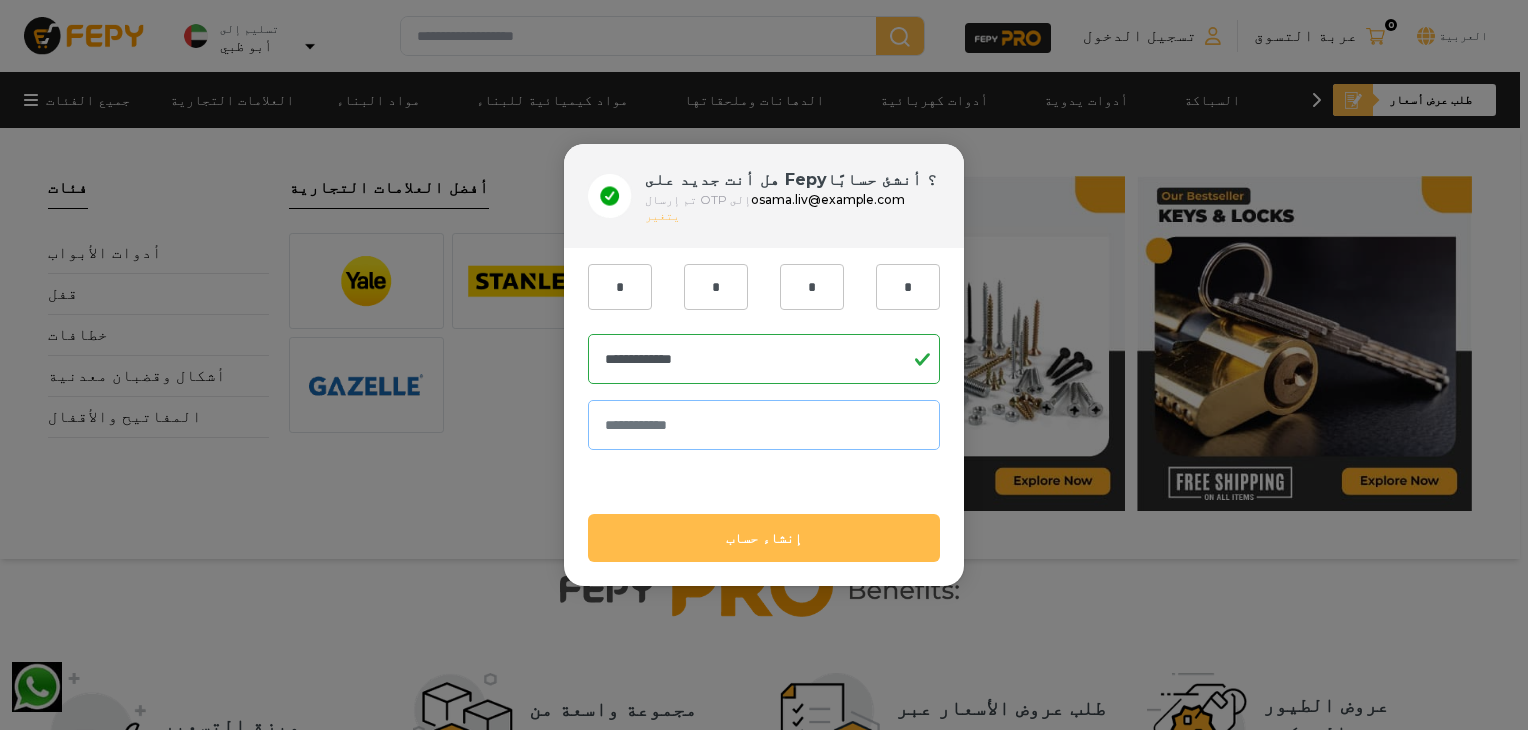 click at bounding box center [764, 425] 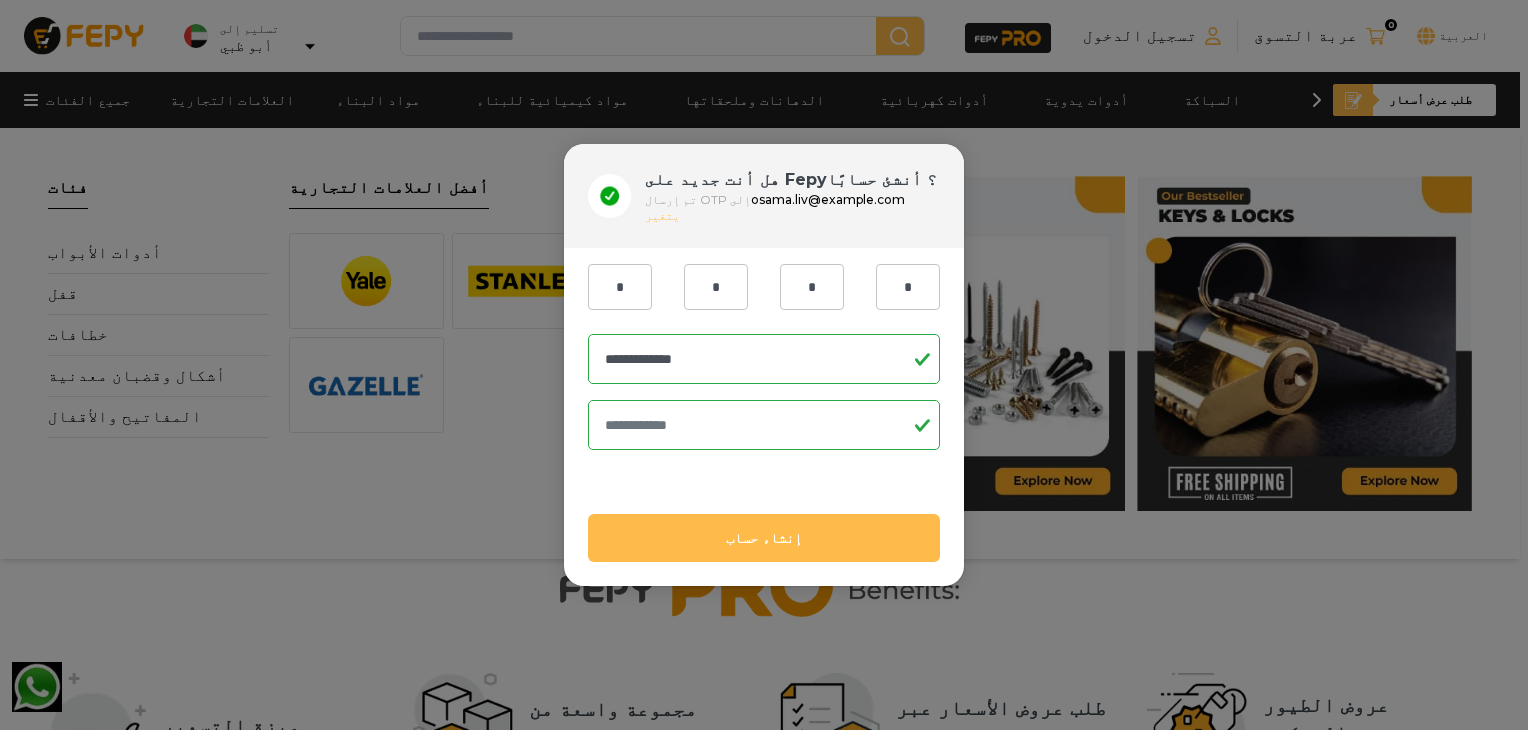 type on "**********" 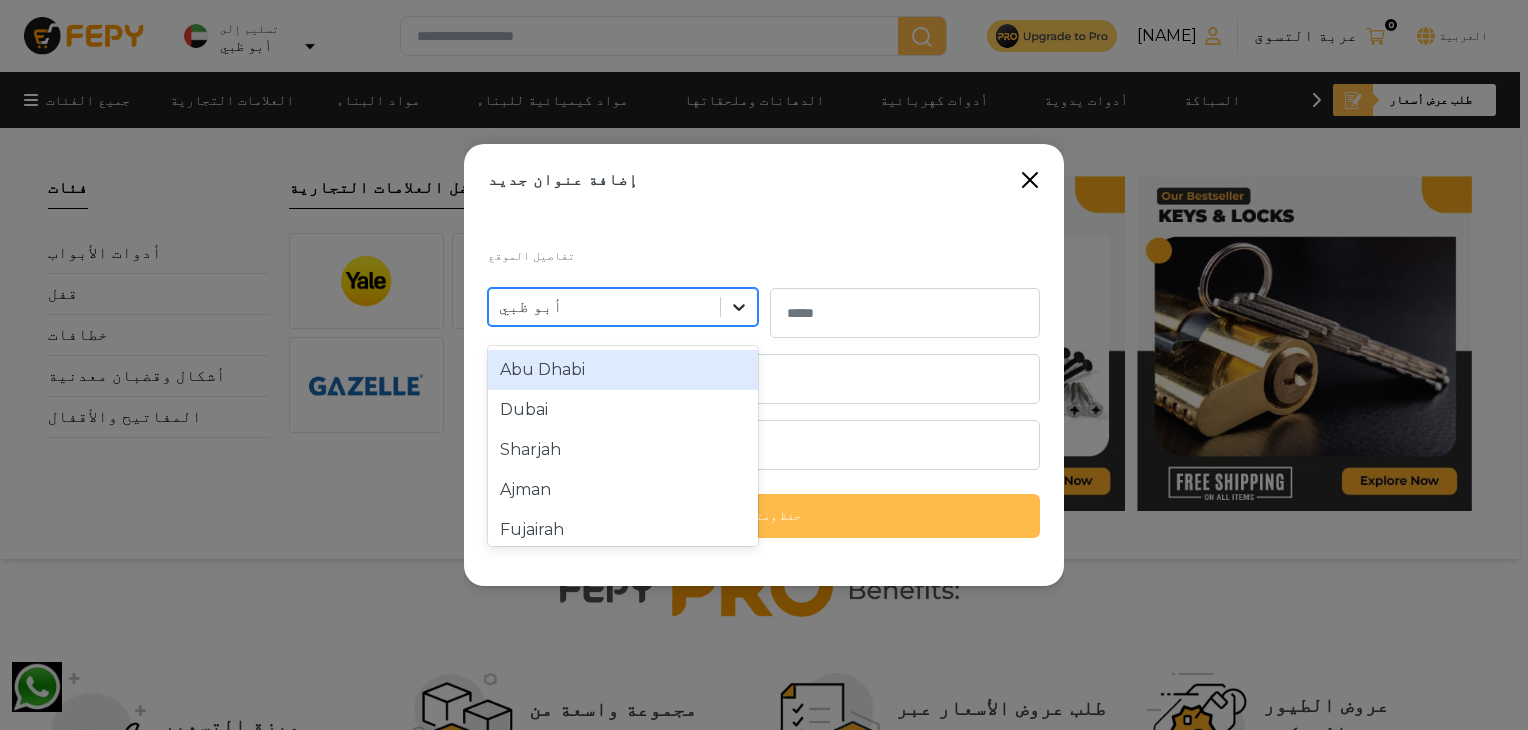 click at bounding box center [739, 307] 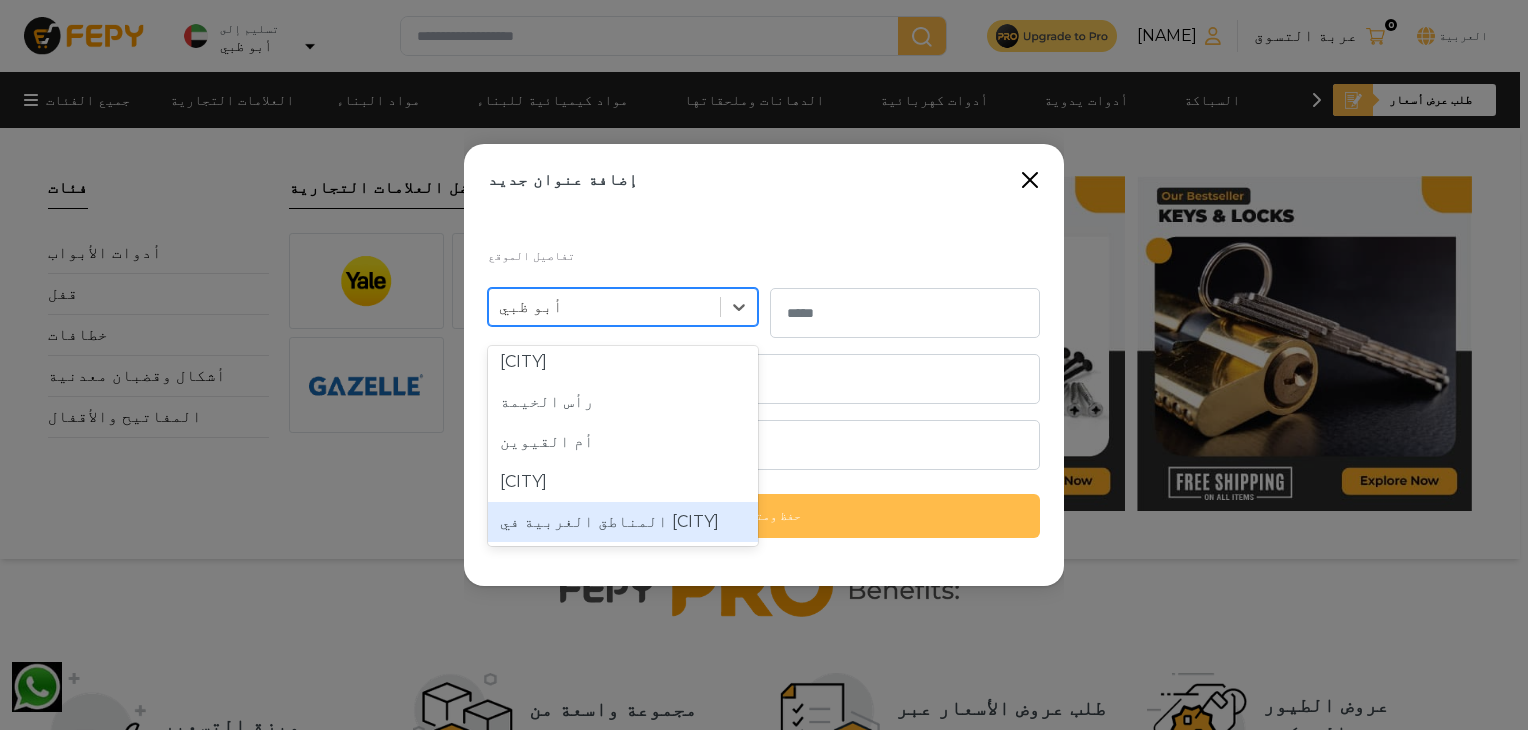 scroll, scrollTop: 0, scrollLeft: 0, axis: both 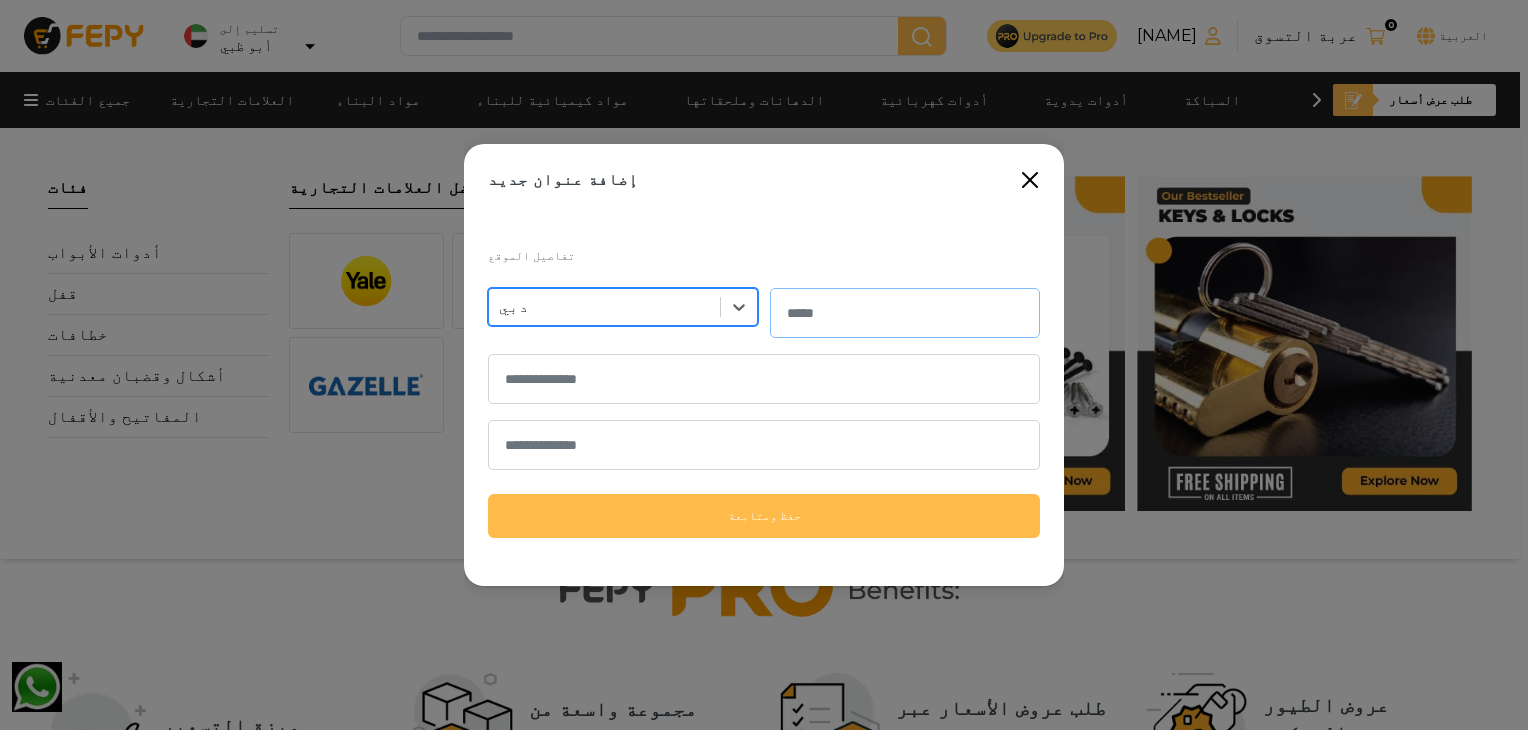 click at bounding box center (905, 313) 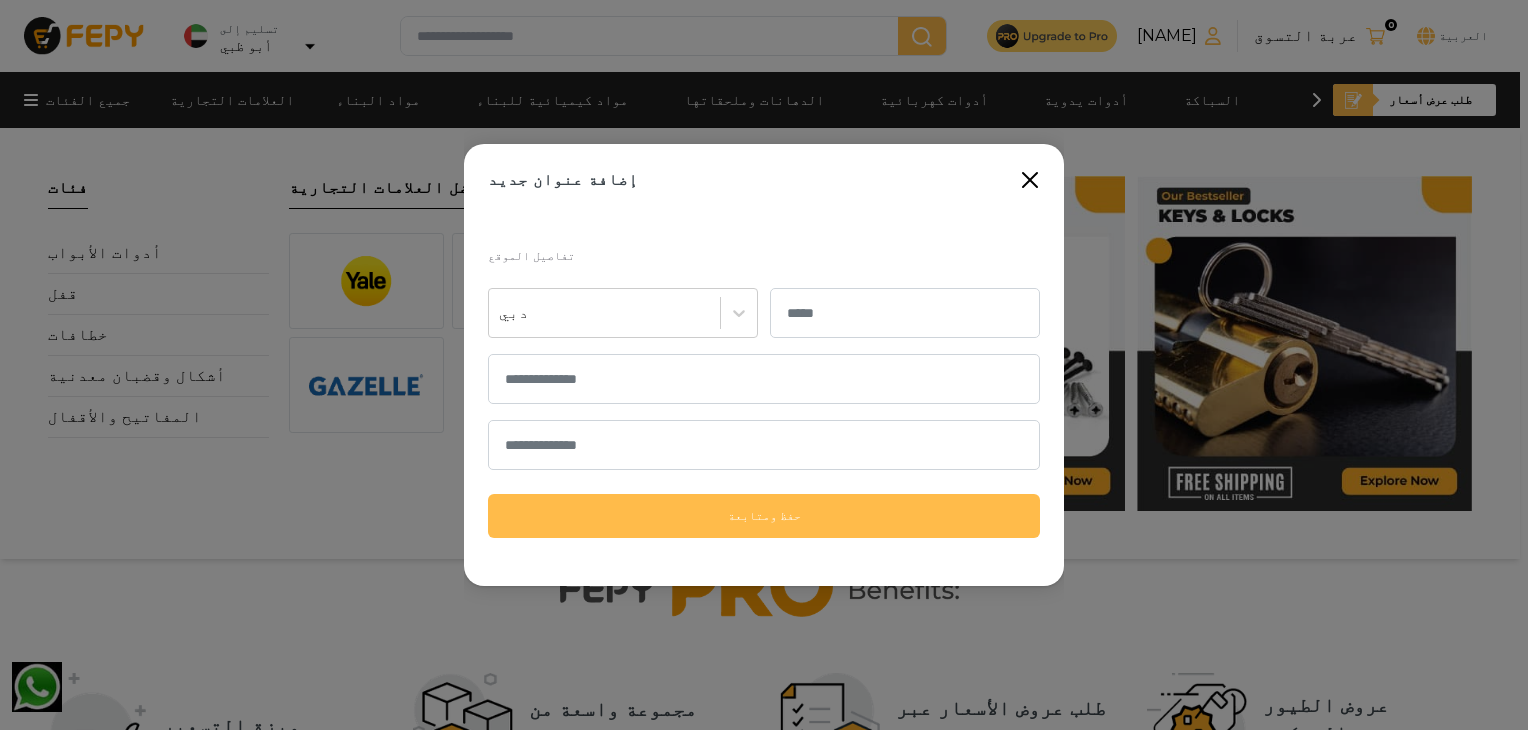 click on "حفظ ومتابعة" at bounding box center [764, 516] 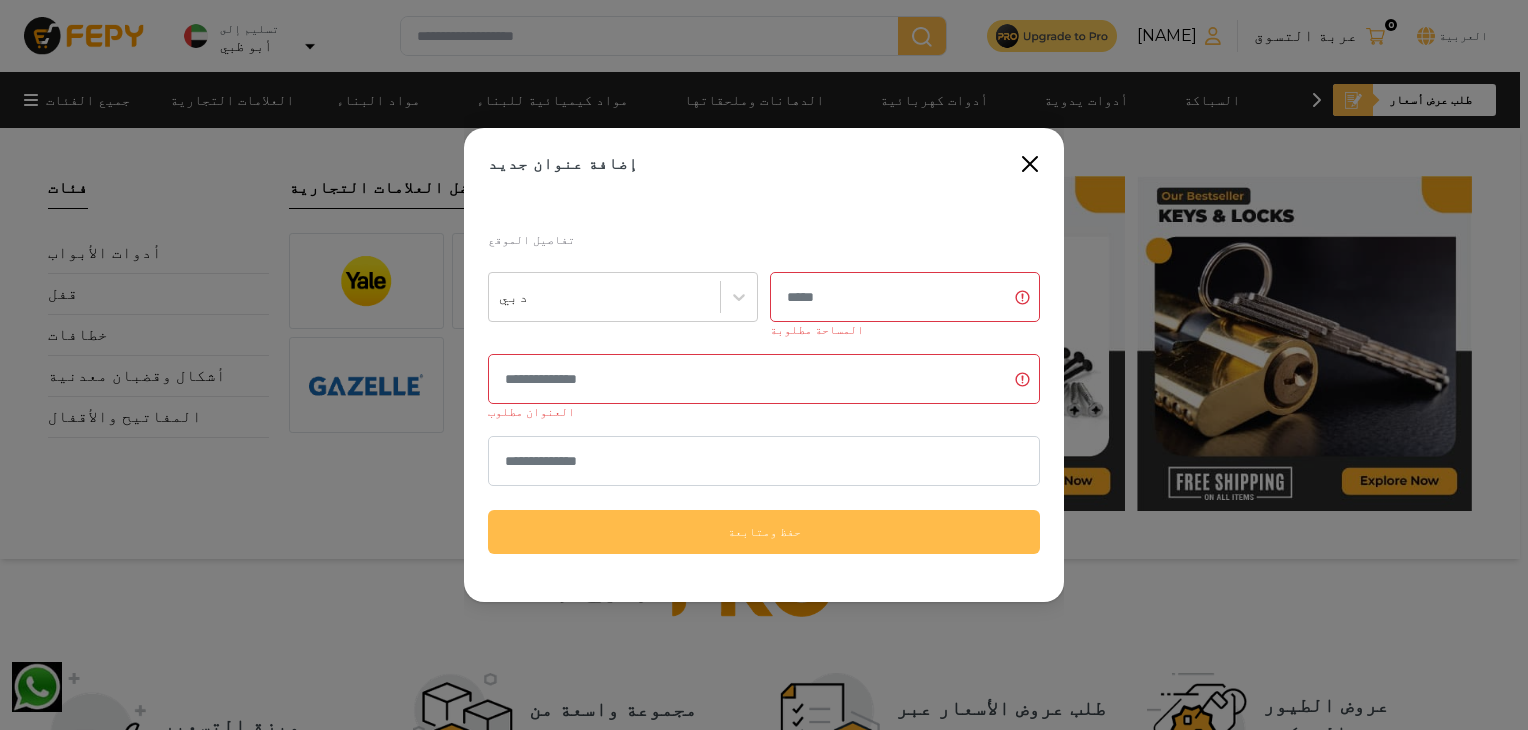 click at bounding box center (905, 297) 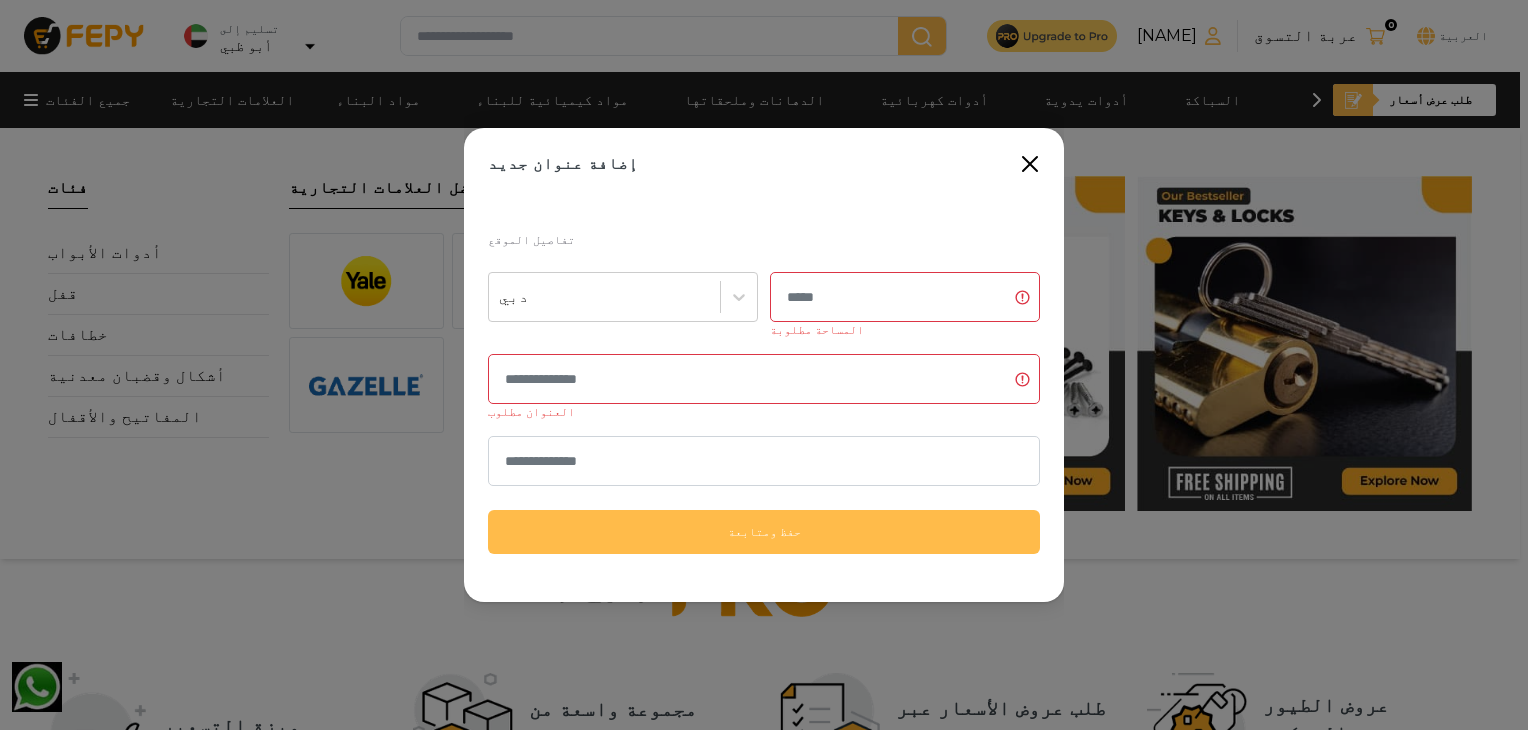 click at bounding box center (905, 297) 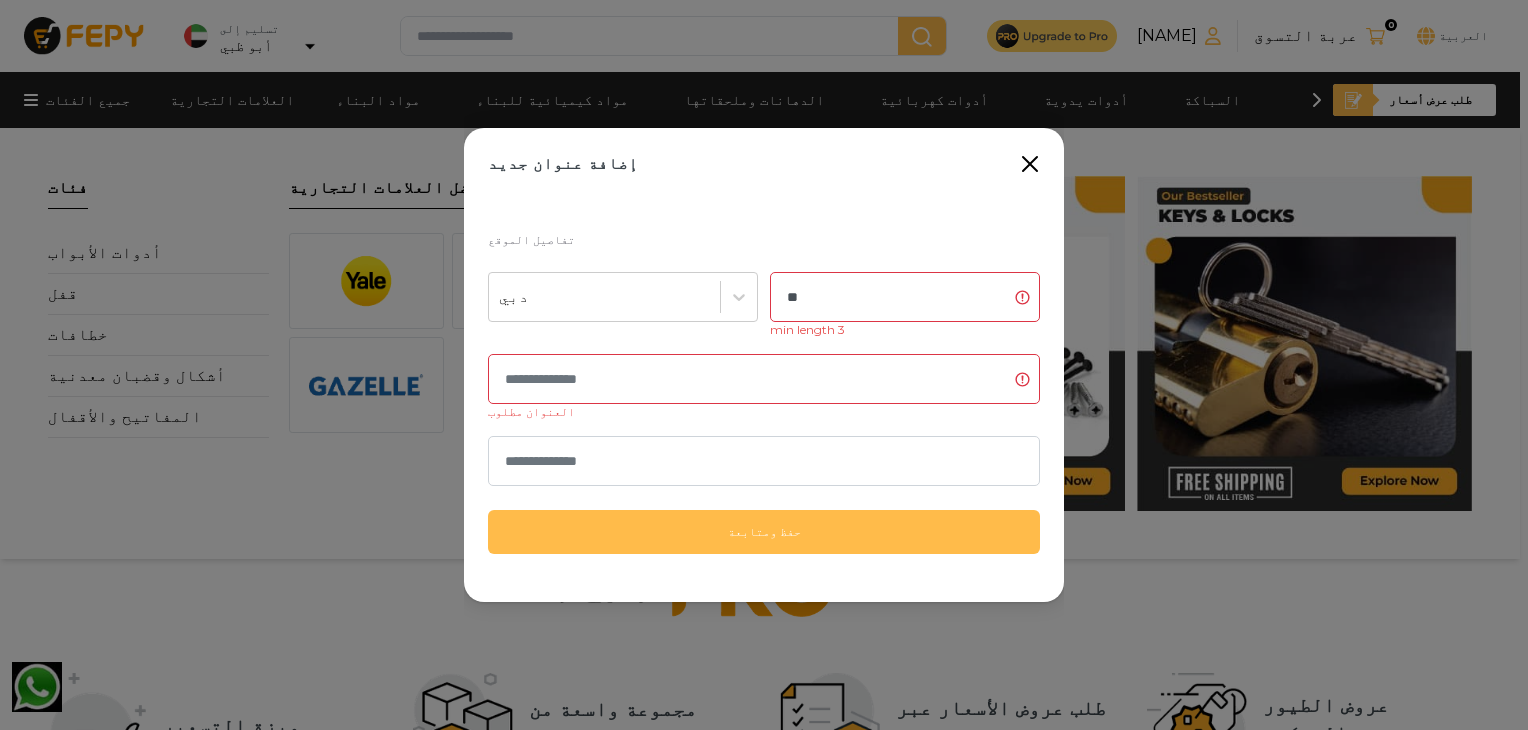 type on "*" 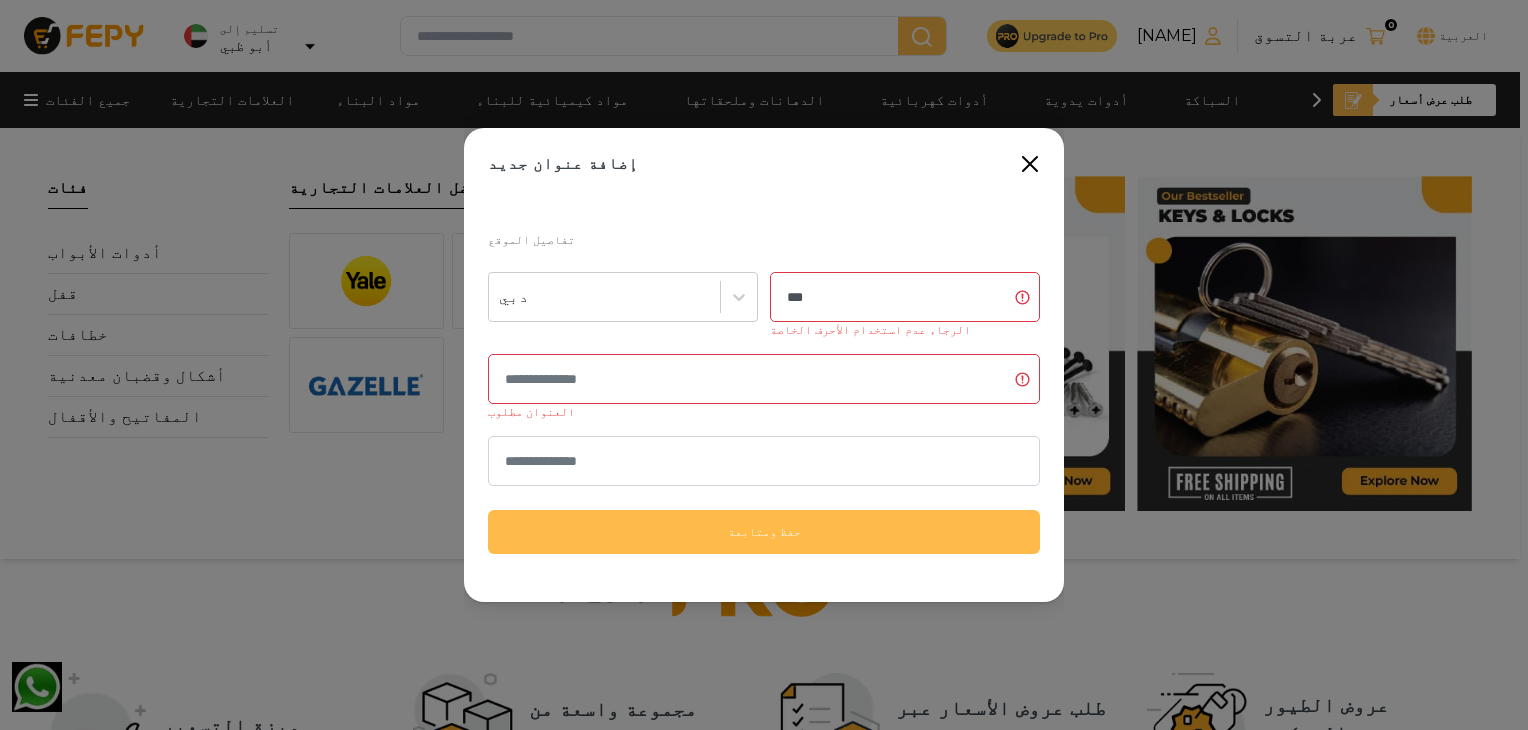 type on "***" 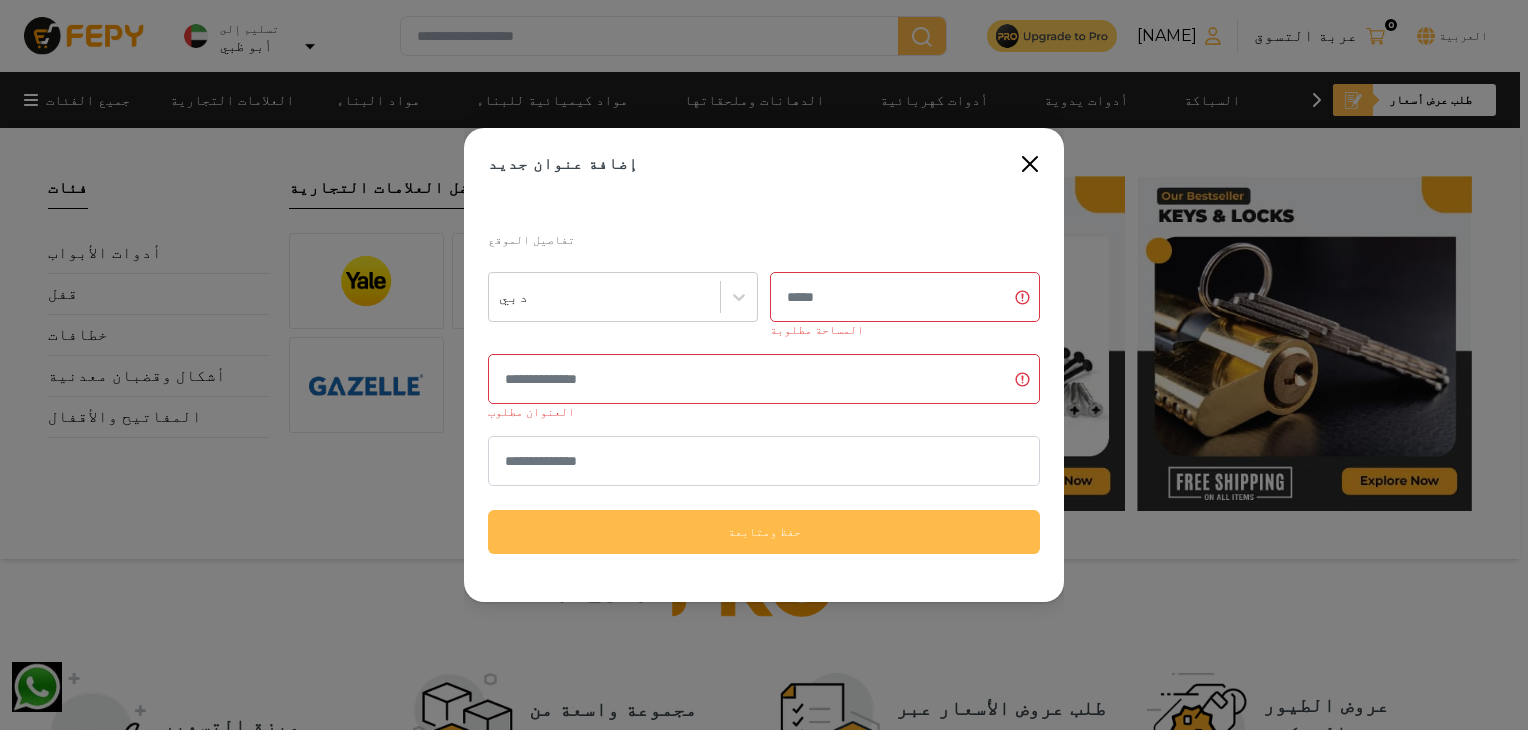 click at bounding box center [905, 297] 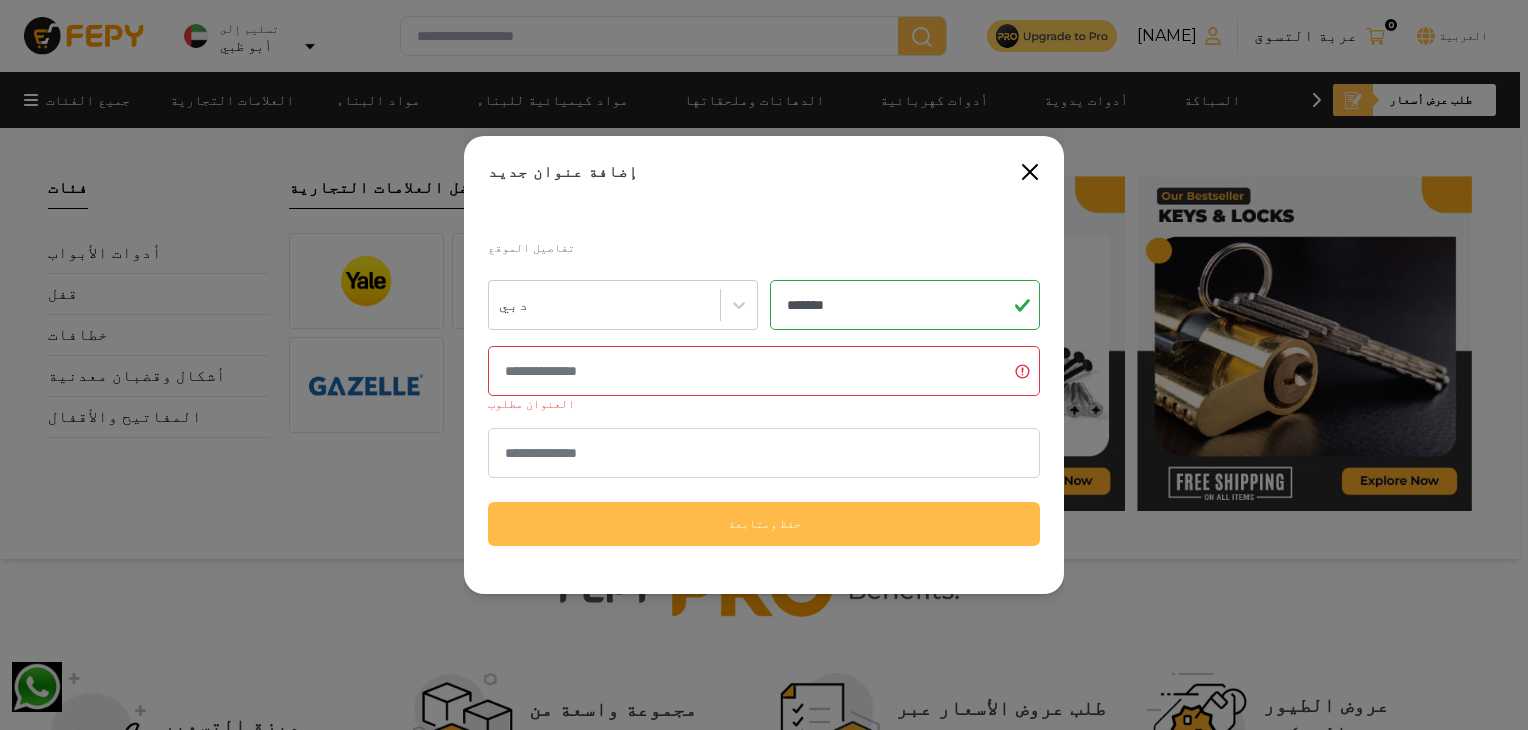 type on "*******" 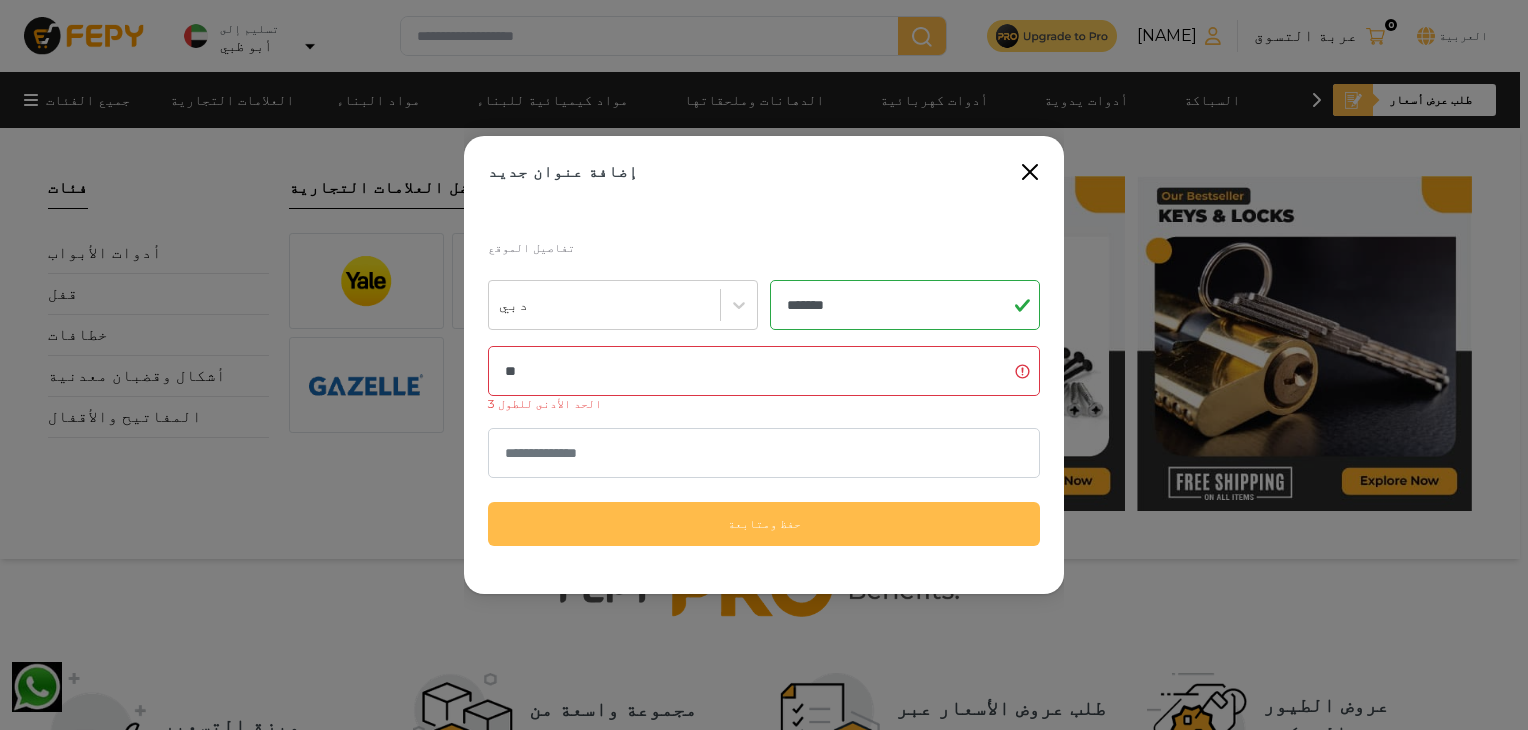 click on "**" at bounding box center (764, 371) 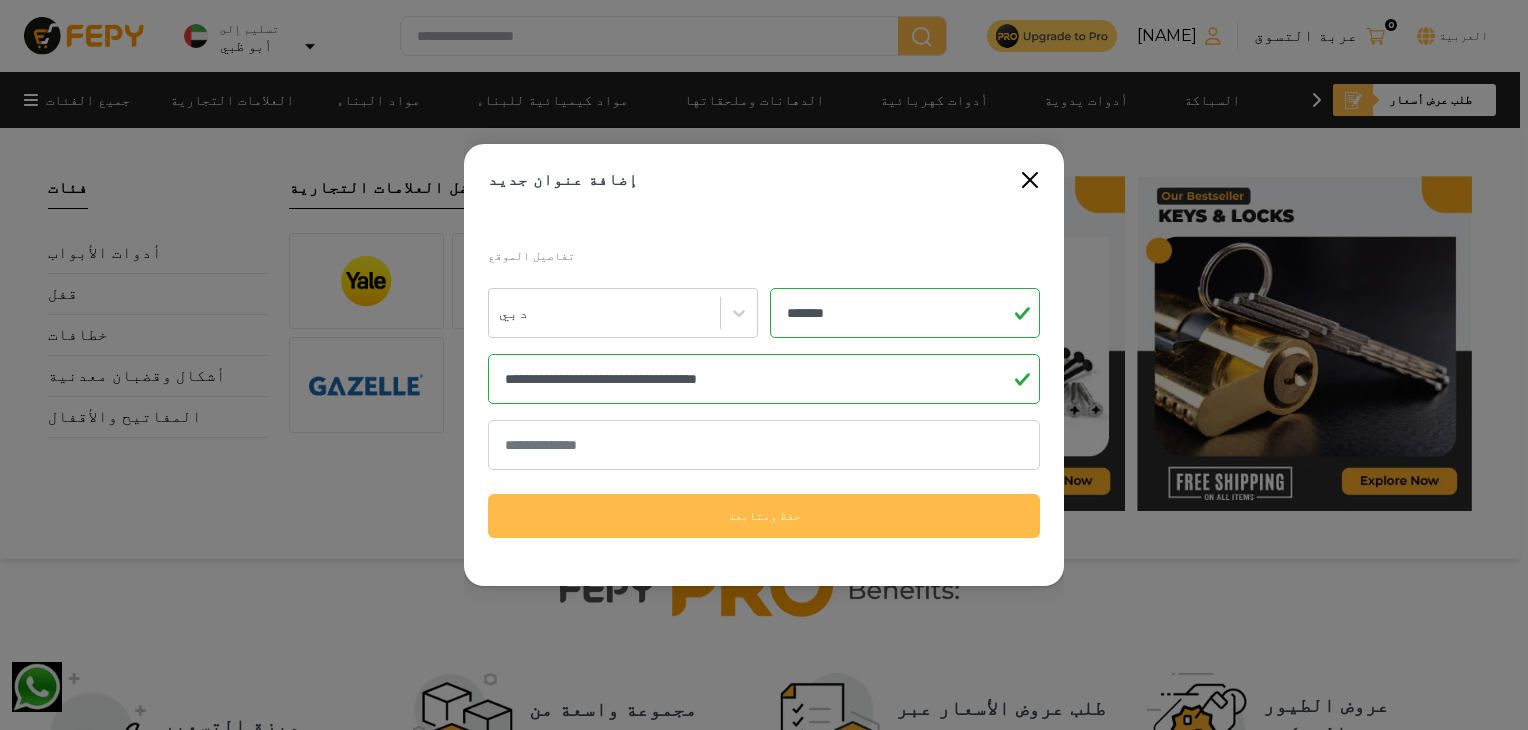 type on "**********" 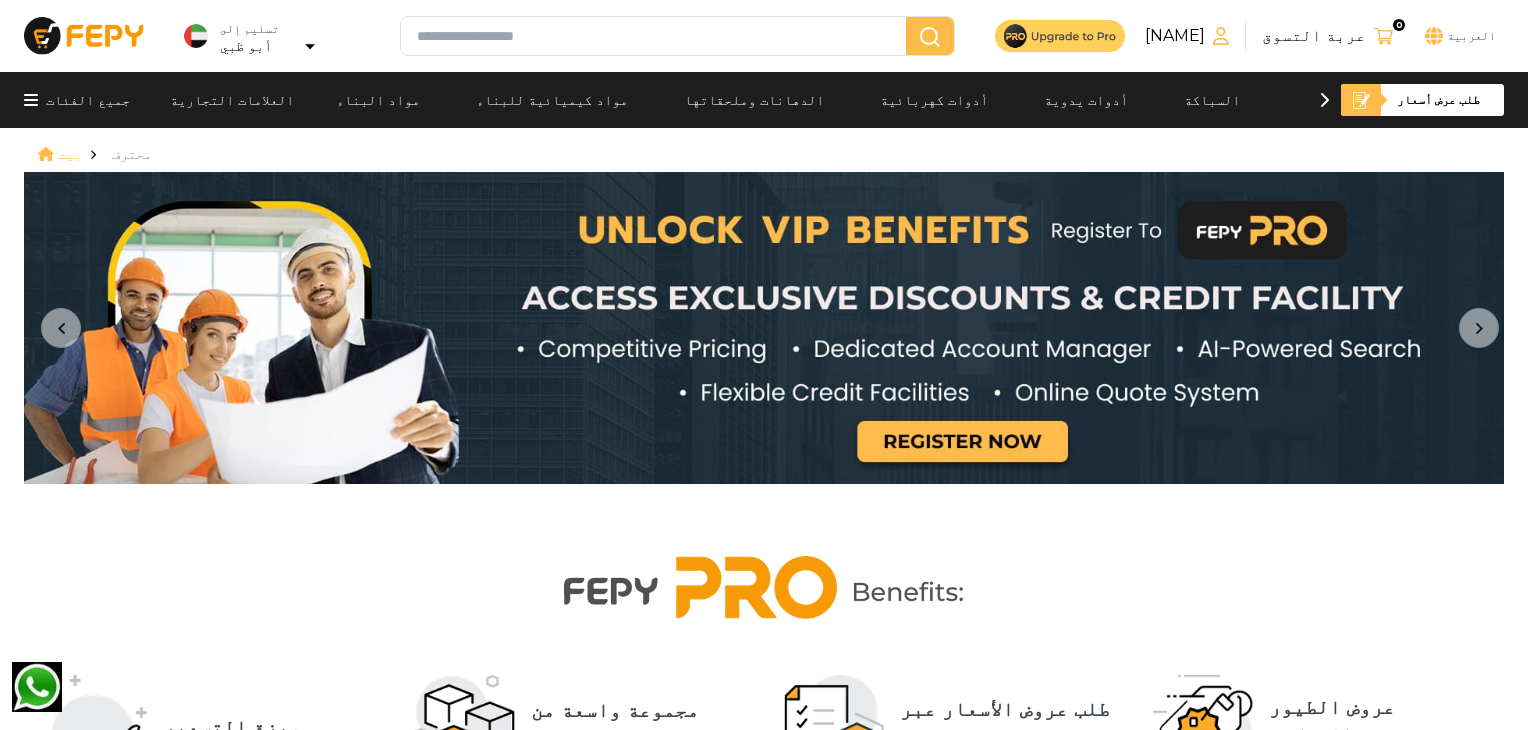 click at bounding box center [1060, 35] 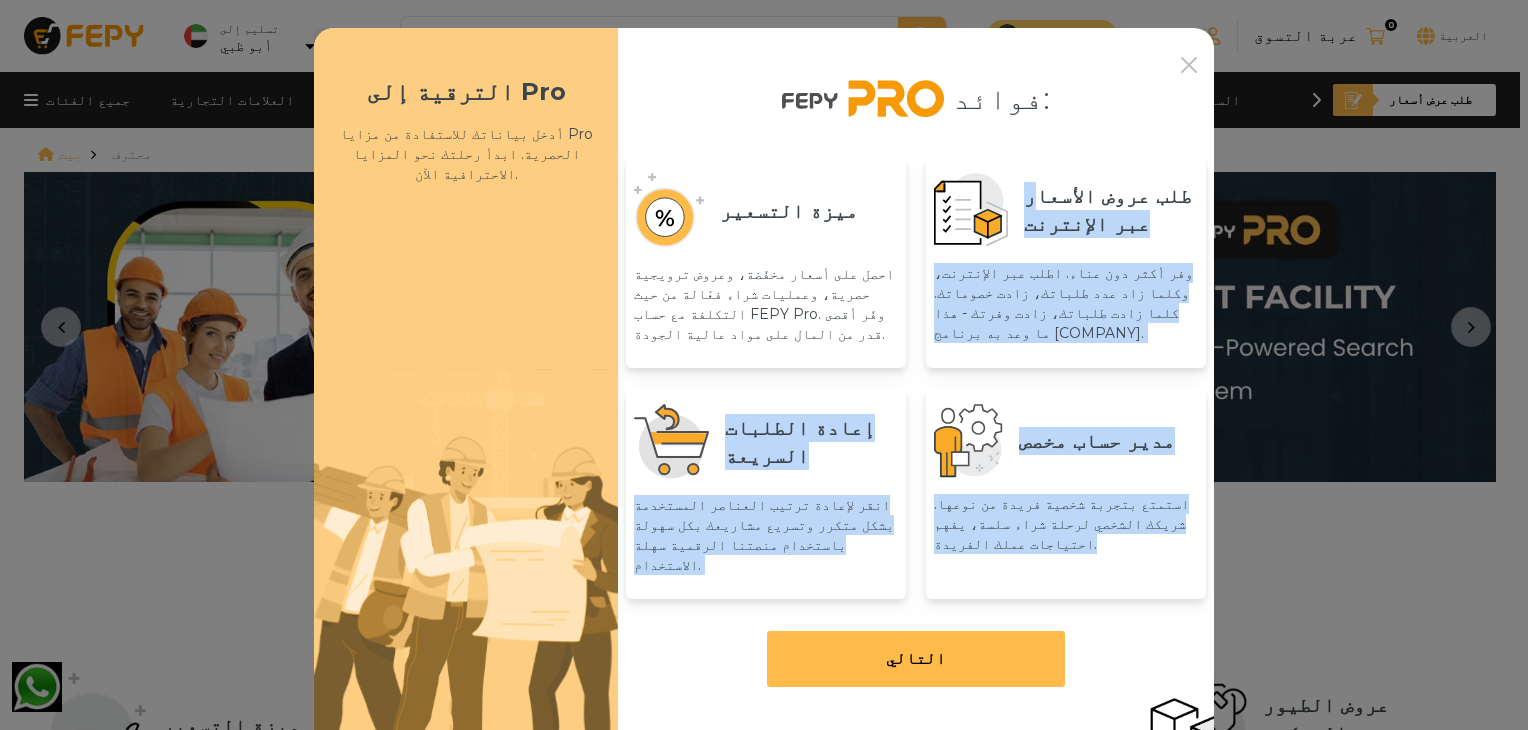 drag, startPoint x: 1055, startPoint y: 205, endPoint x: 892, endPoint y: 631, distance: 456.1195 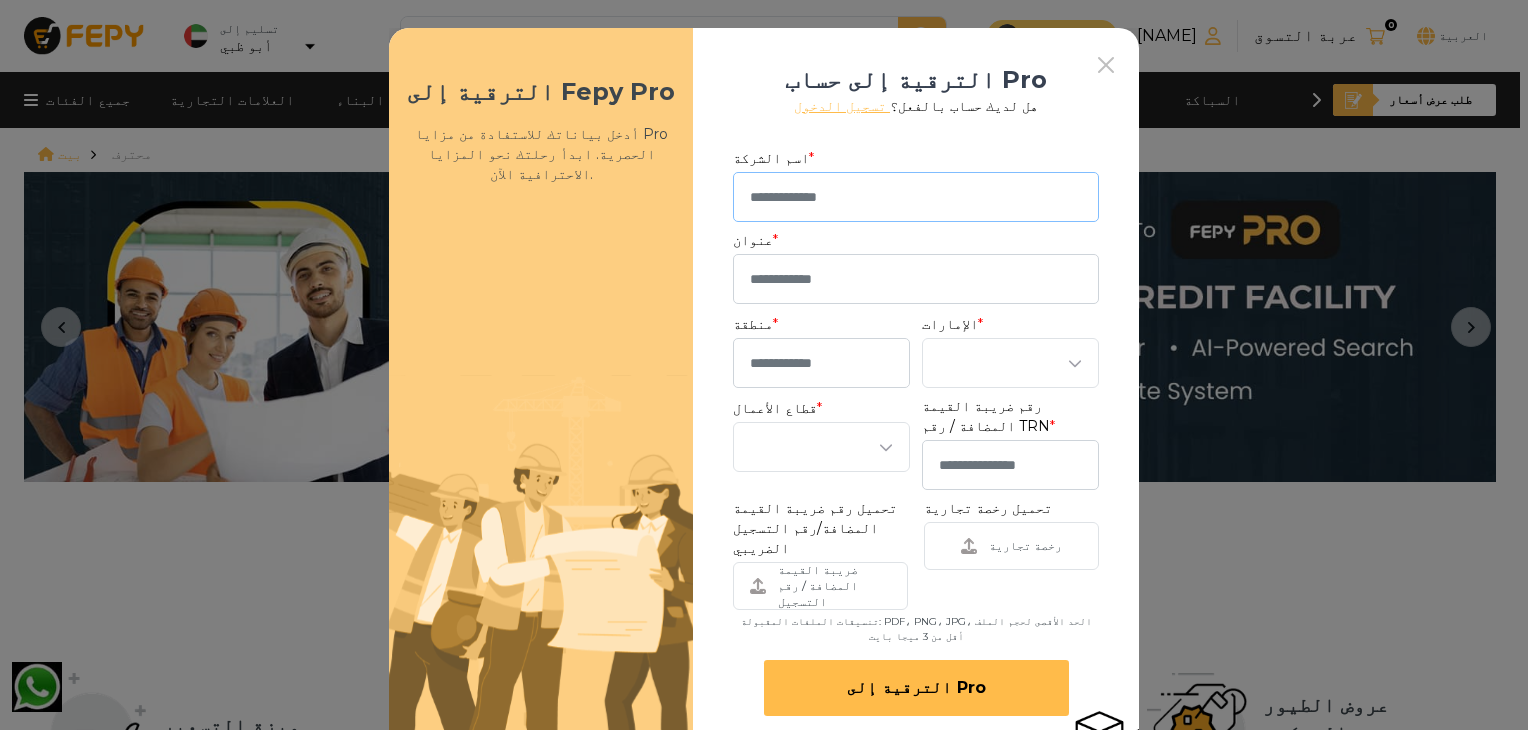 click at bounding box center (916, 197) 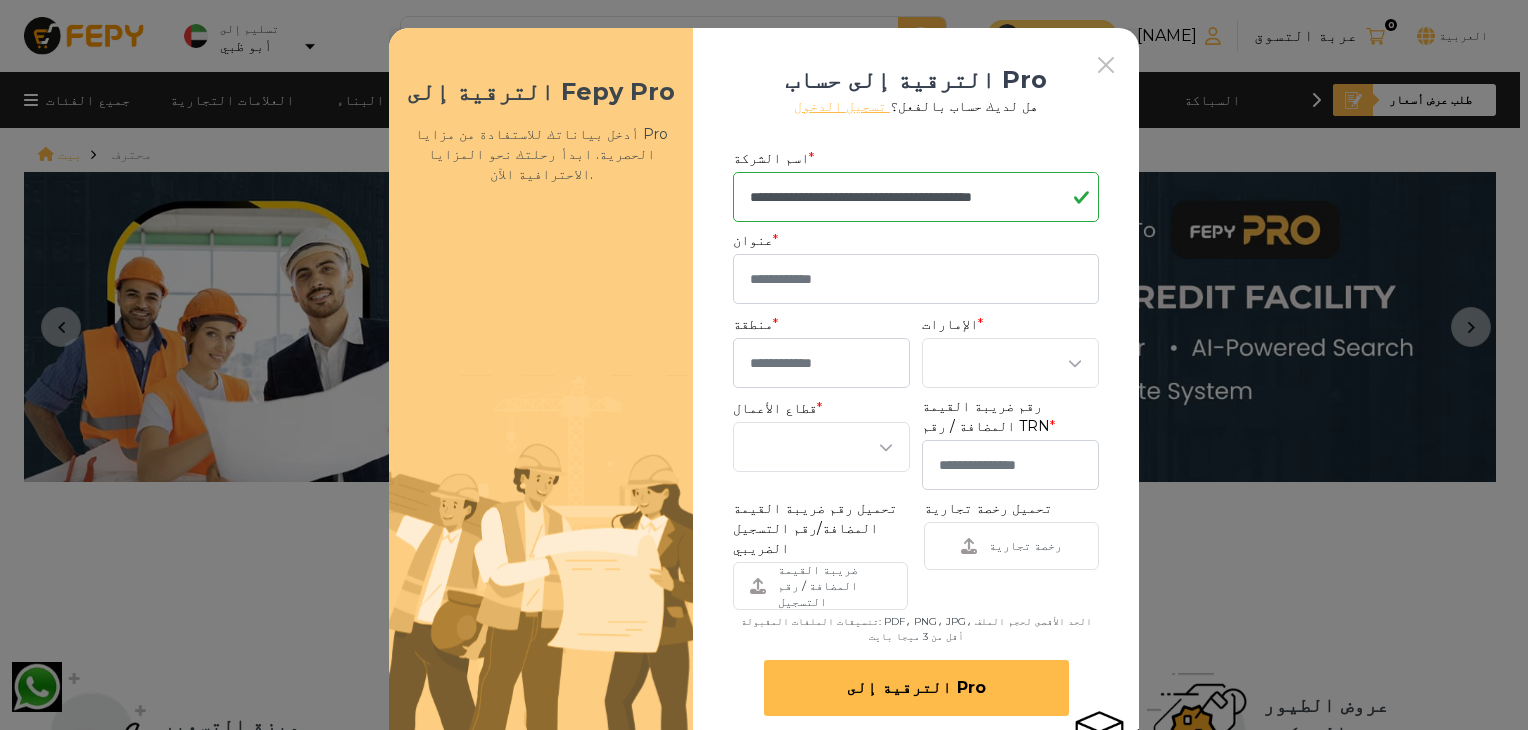 type on "**********" 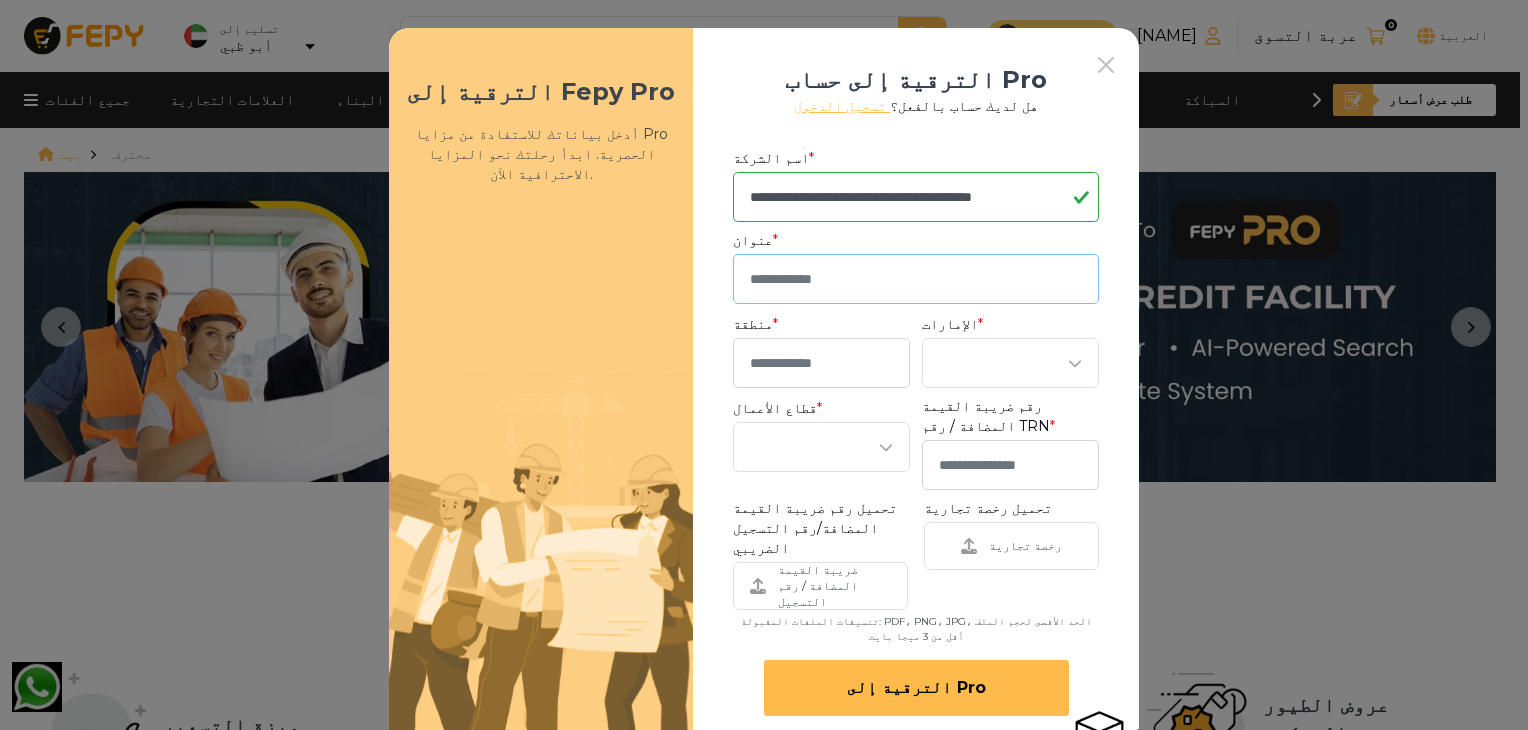 click at bounding box center (916, 279) 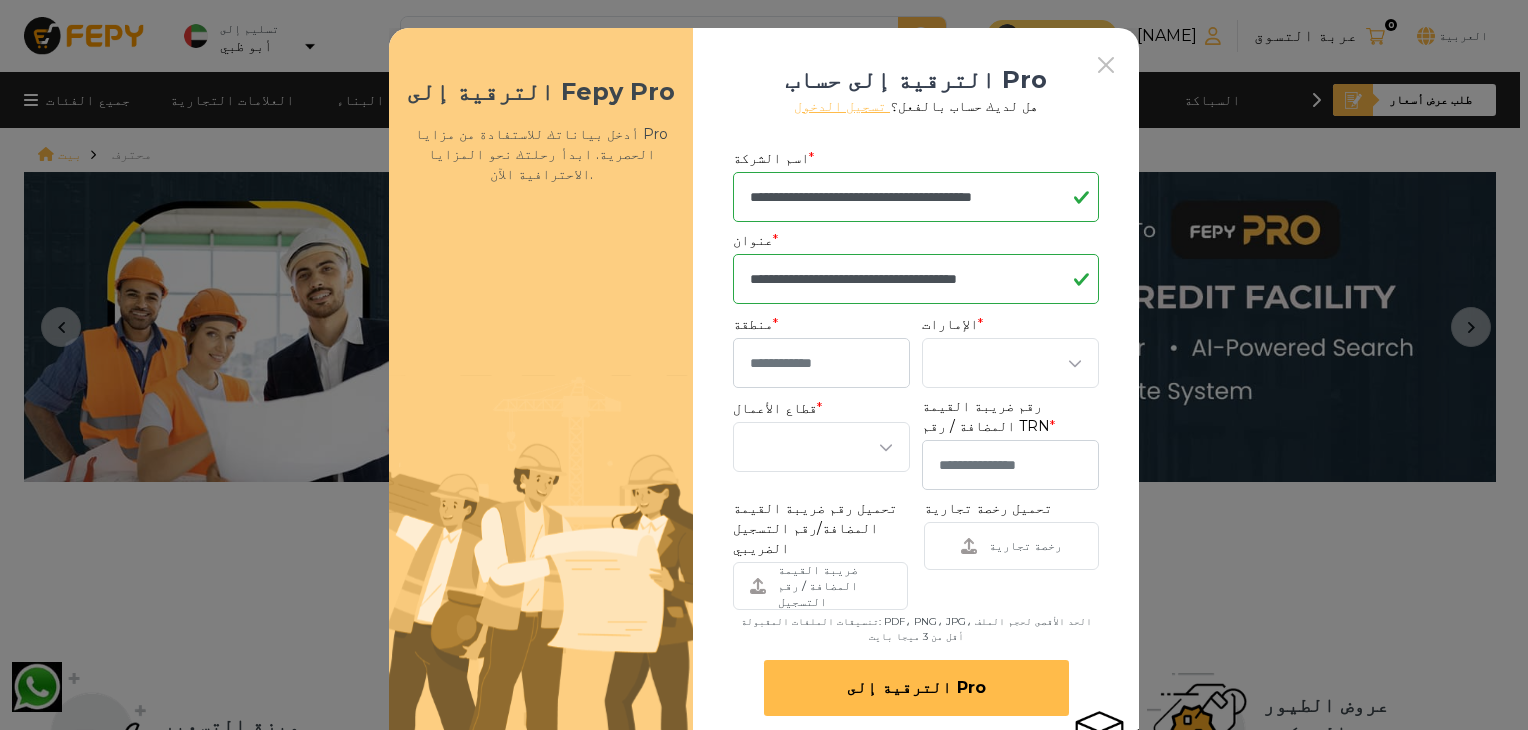 type on "**********" 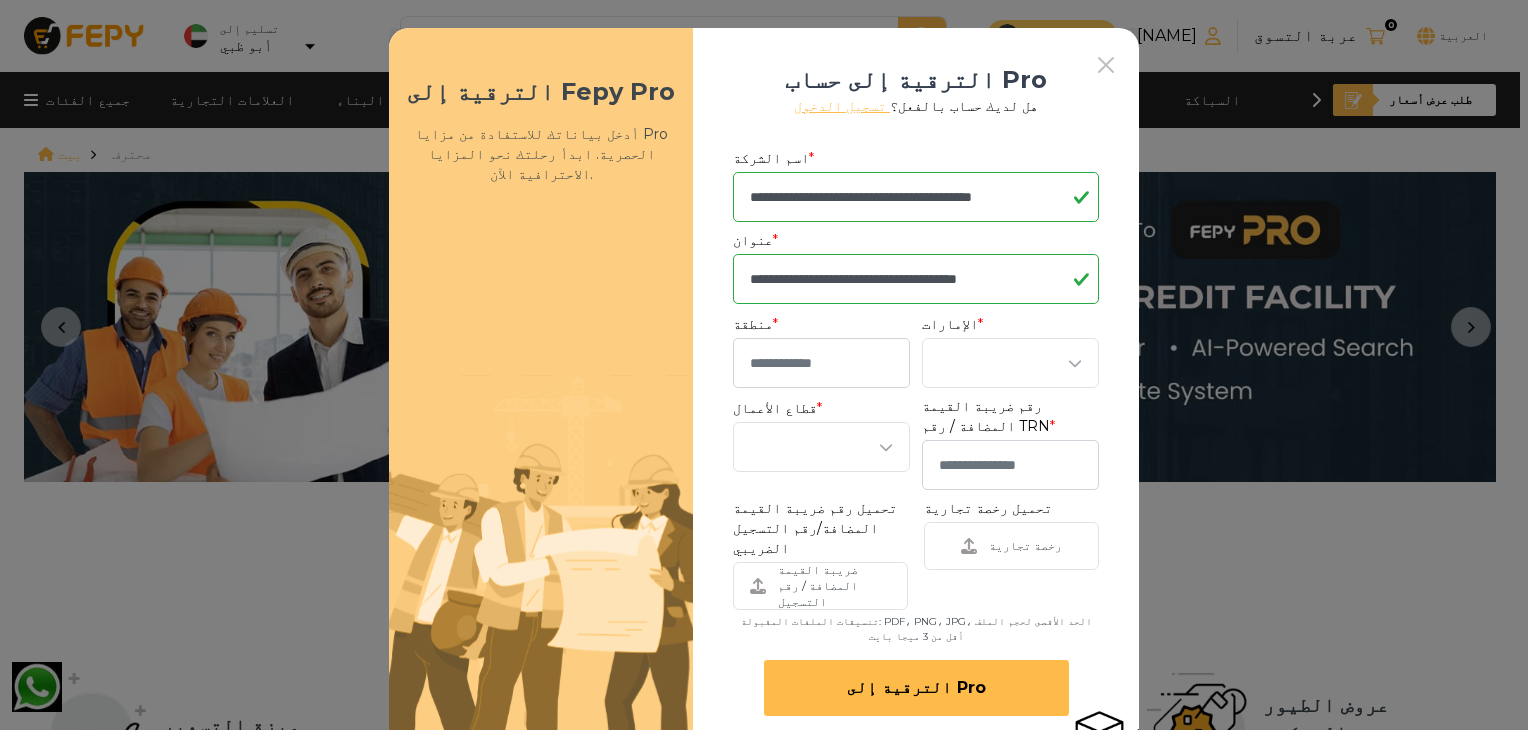 click on "الإمارات" at bounding box center [950, 324] 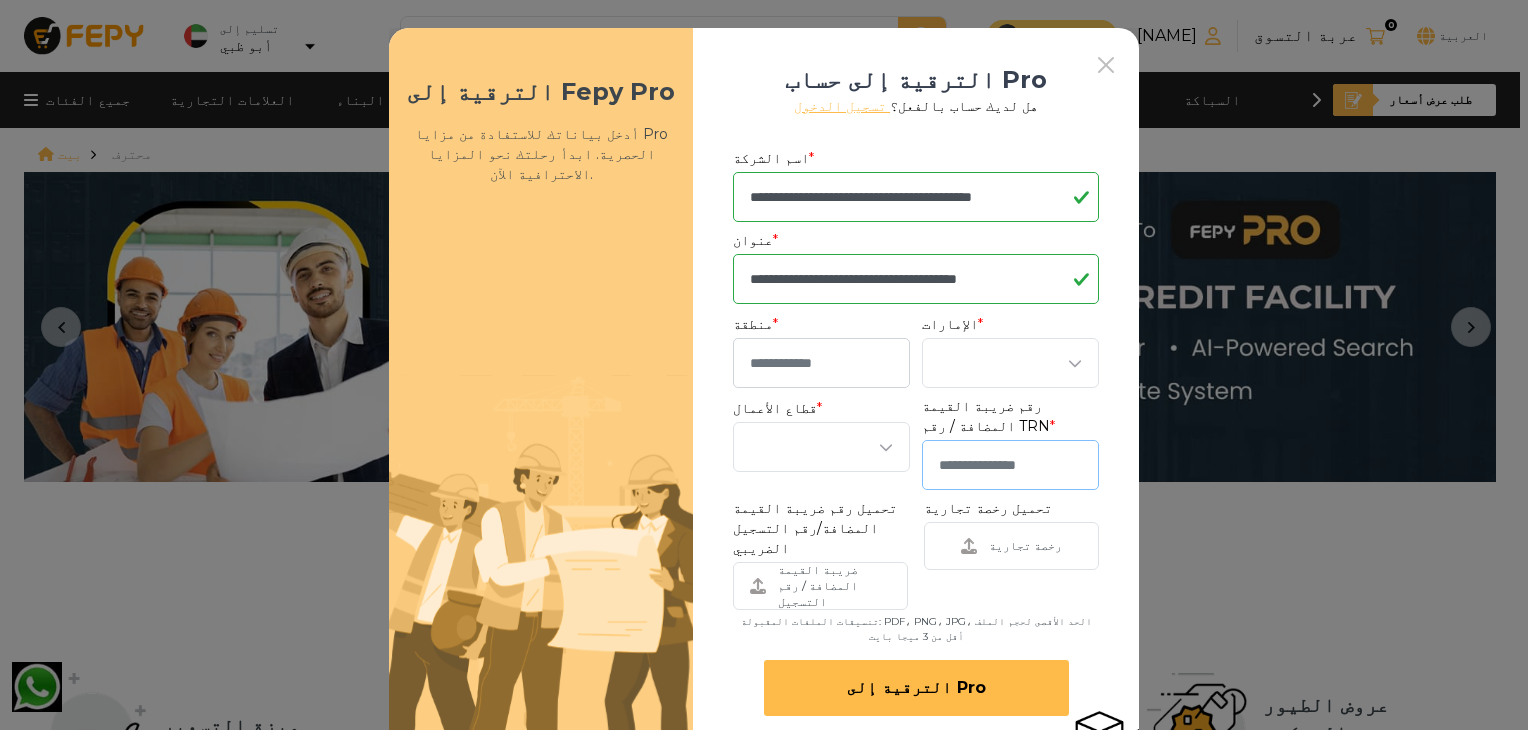 click at bounding box center [1010, 465] 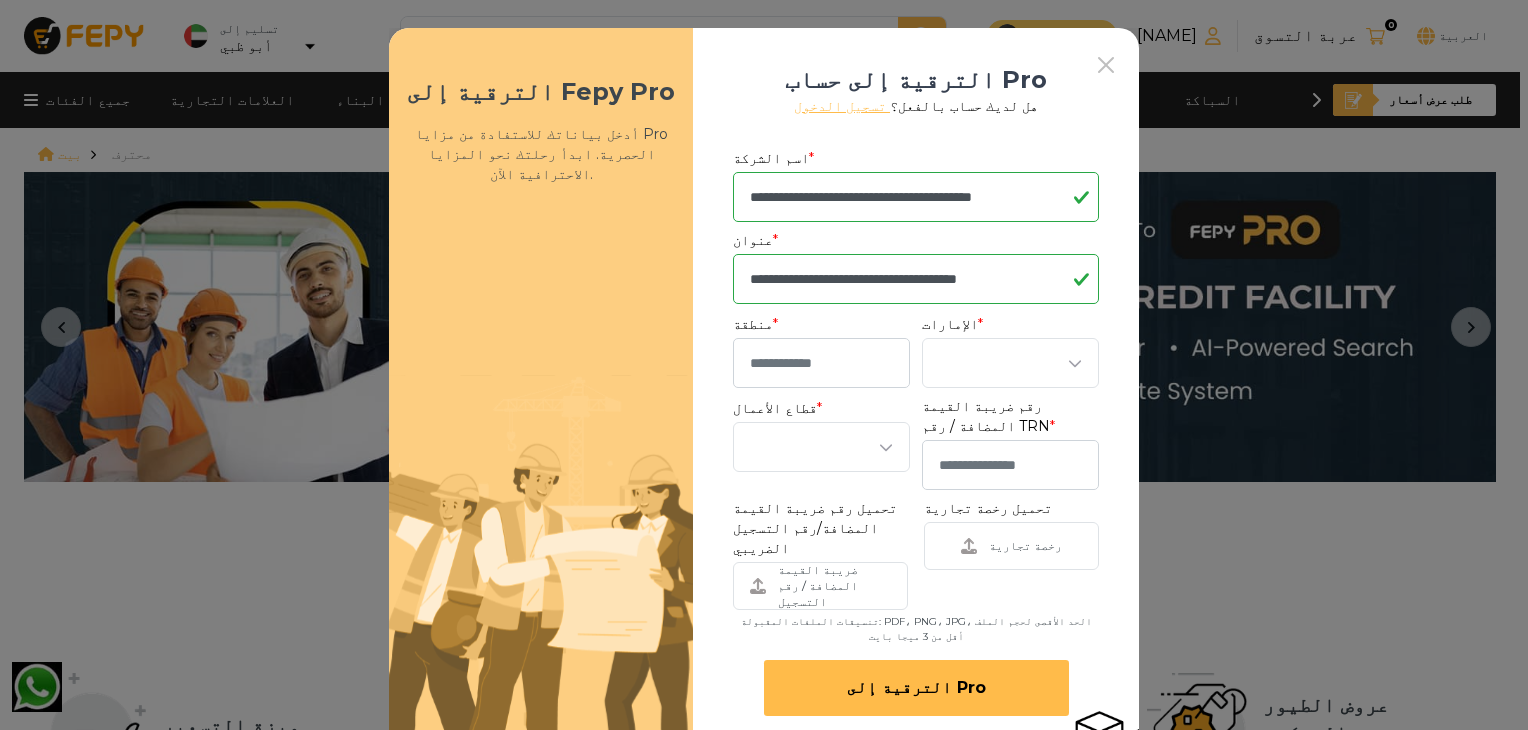 click at bounding box center [821, 447] 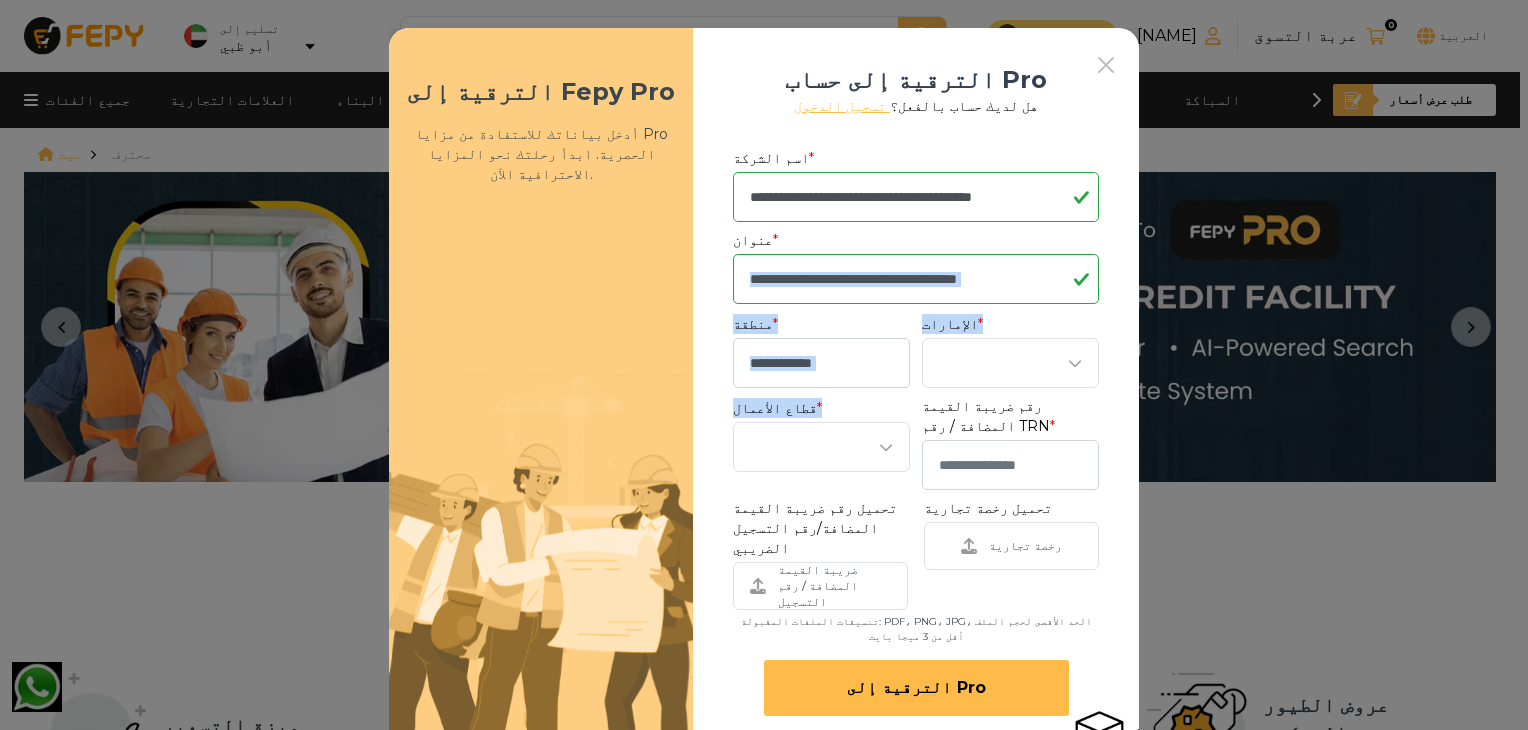 drag, startPoint x: 906, startPoint y: 226, endPoint x: 918, endPoint y: 406, distance: 180.39955 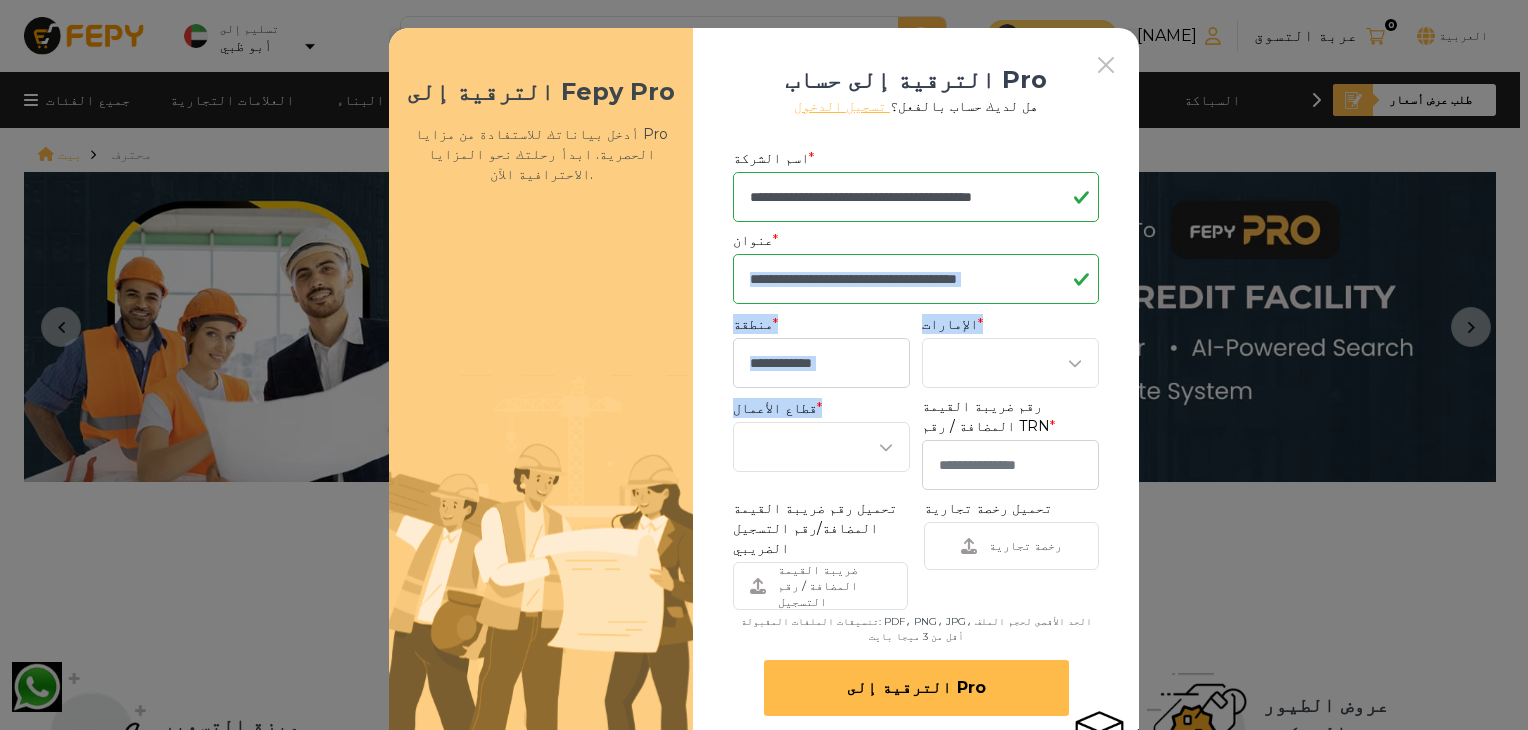click on "**********" at bounding box center [916, 392] 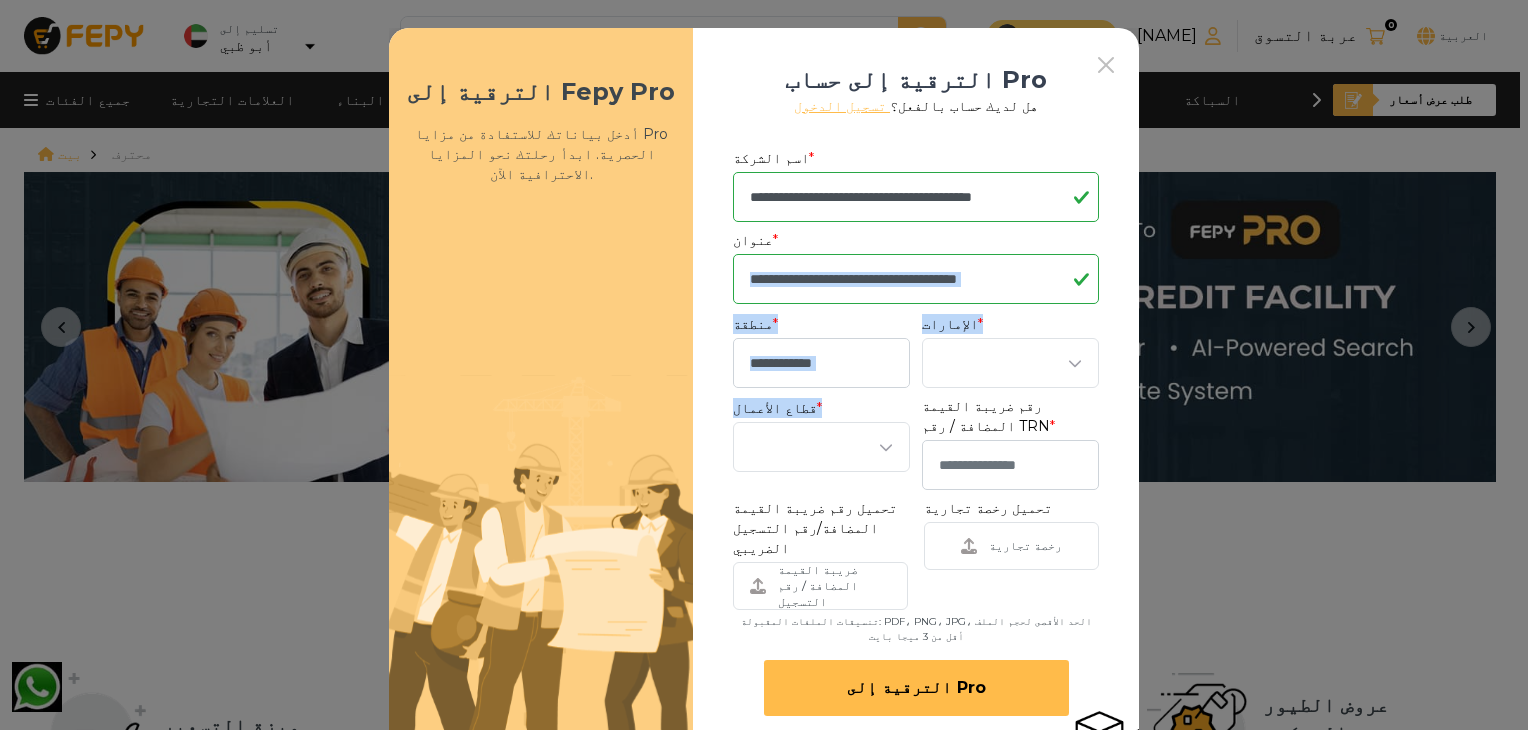 click on "قطاع الأعمال  *" at bounding box center (821, 443) 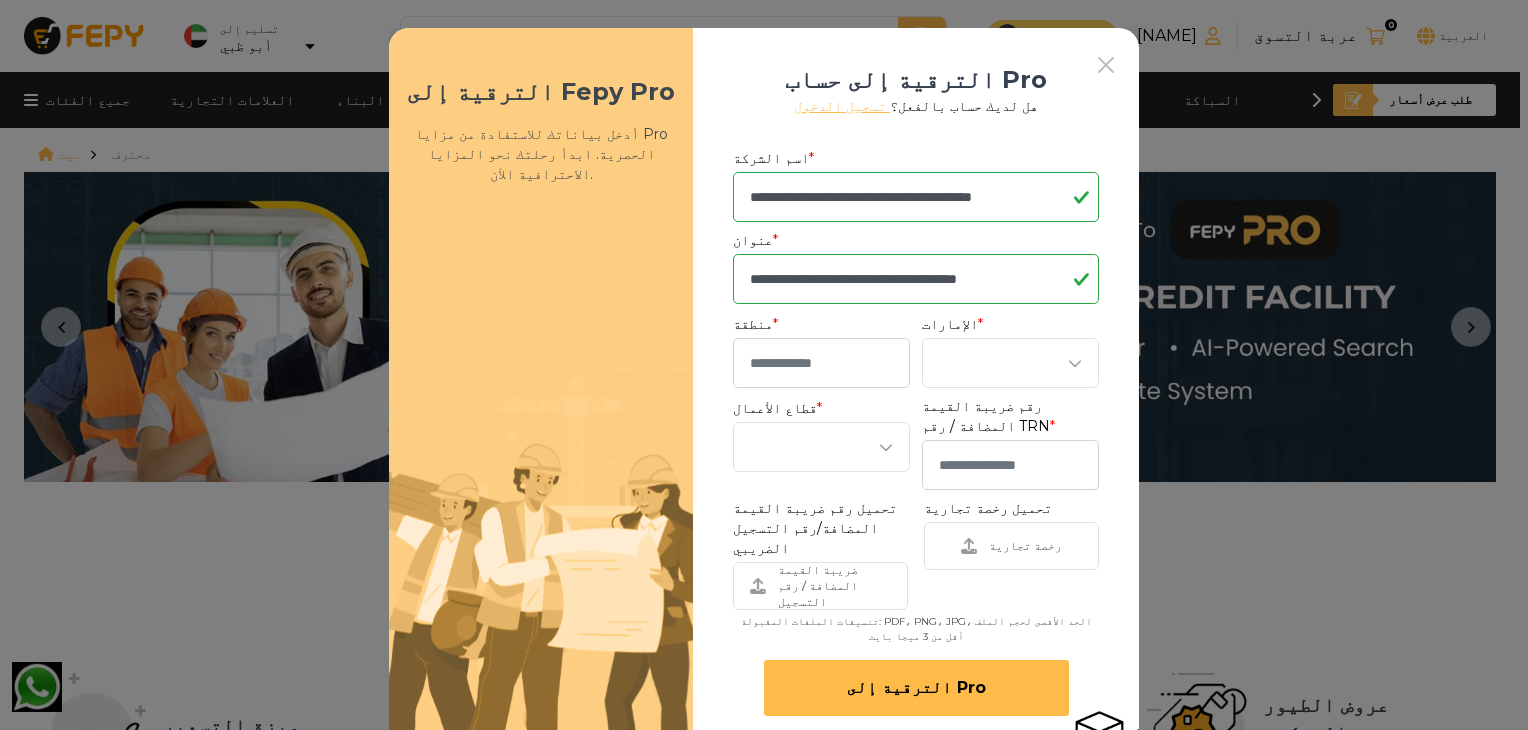 click 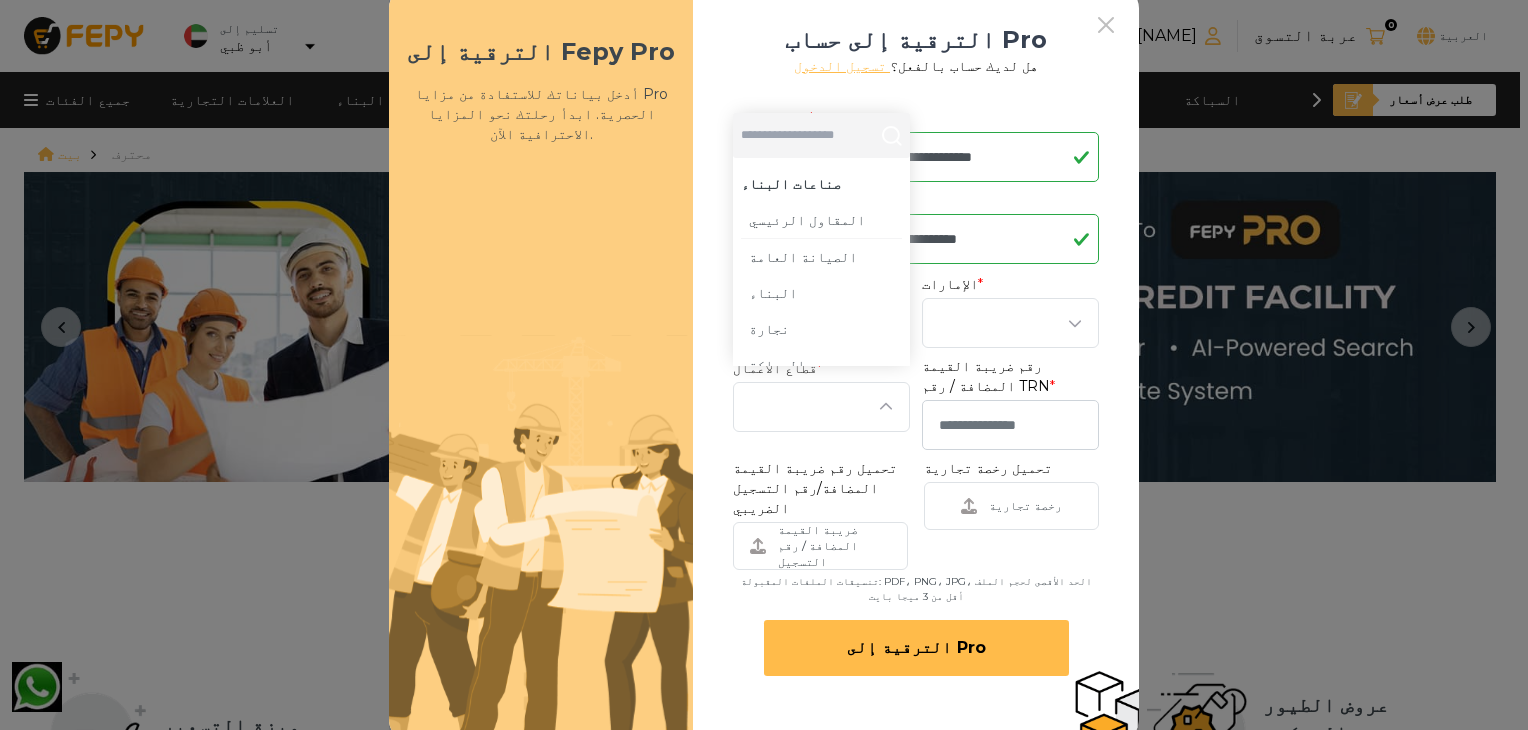 scroll, scrollTop: 44, scrollLeft: 0, axis: vertical 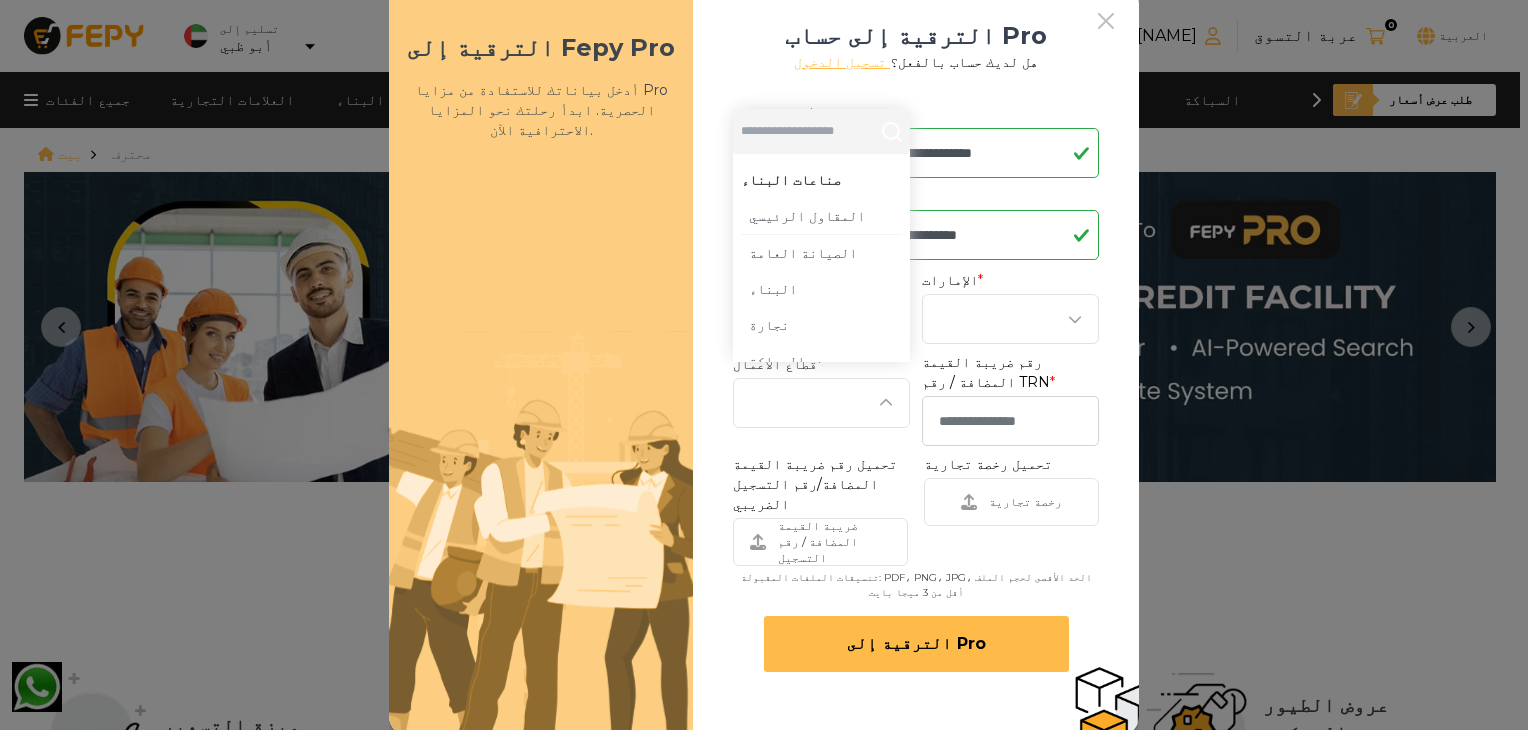 click on "صناعات البناء" at bounding box center [791, 180] 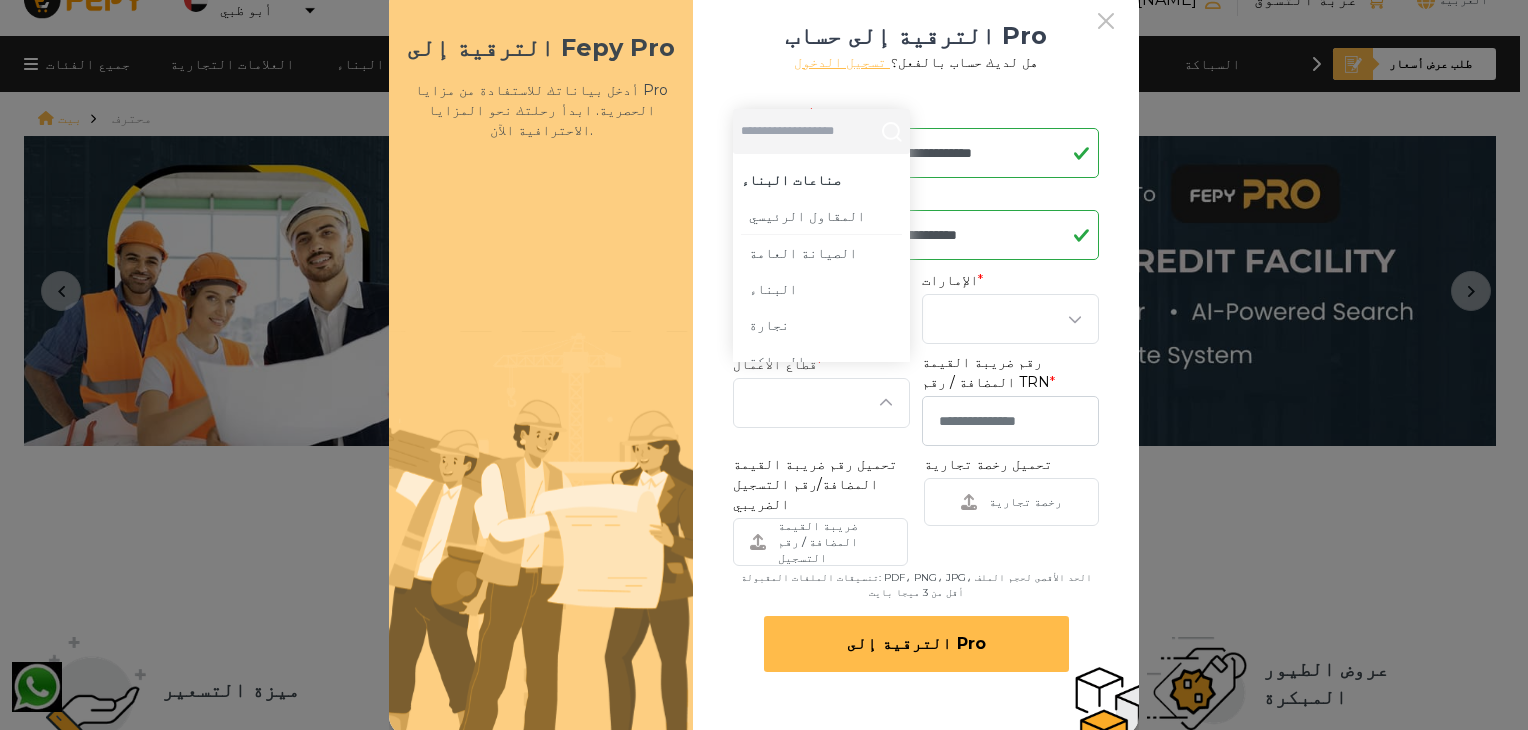 scroll, scrollTop: 40, scrollLeft: 0, axis: vertical 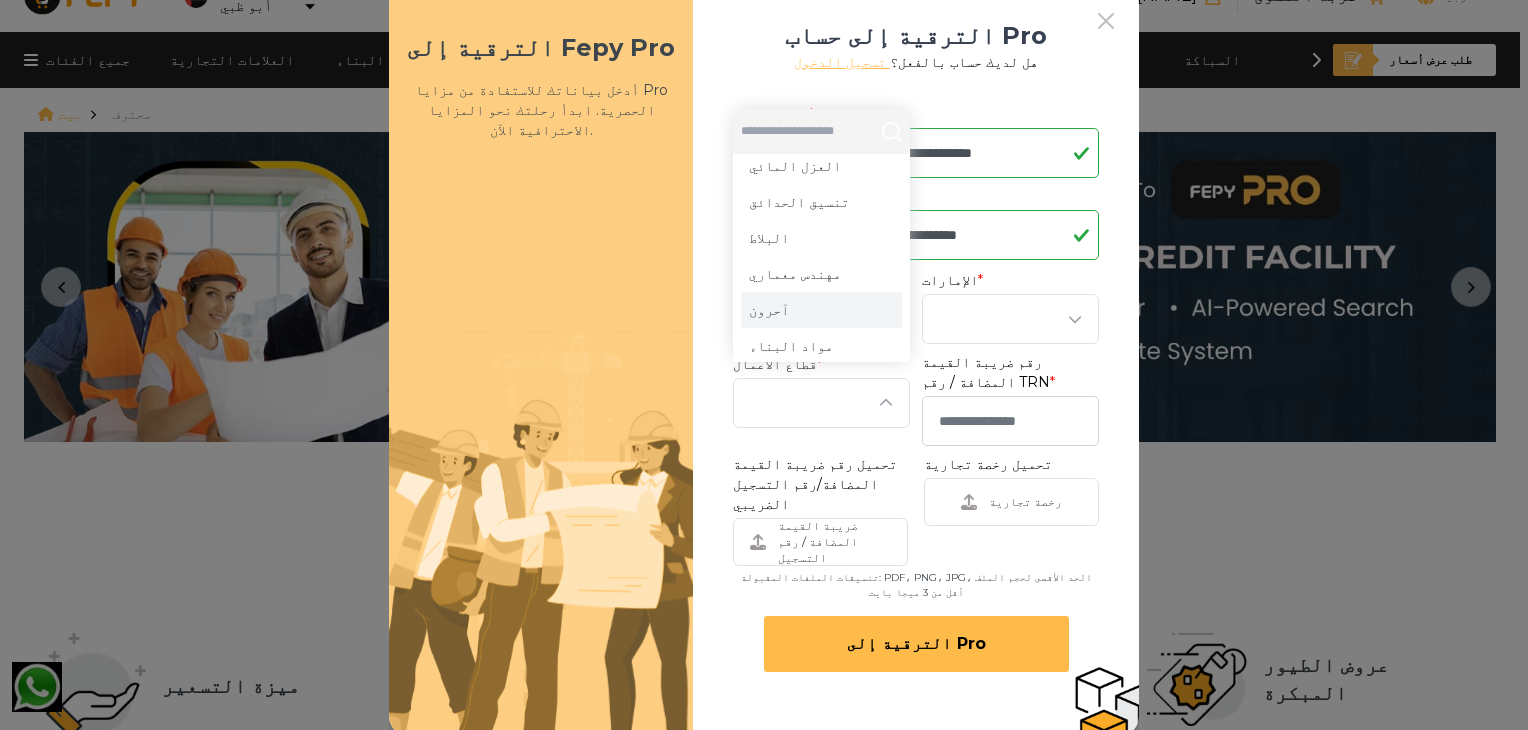 click on "آحرون" at bounding box center (821, 310) 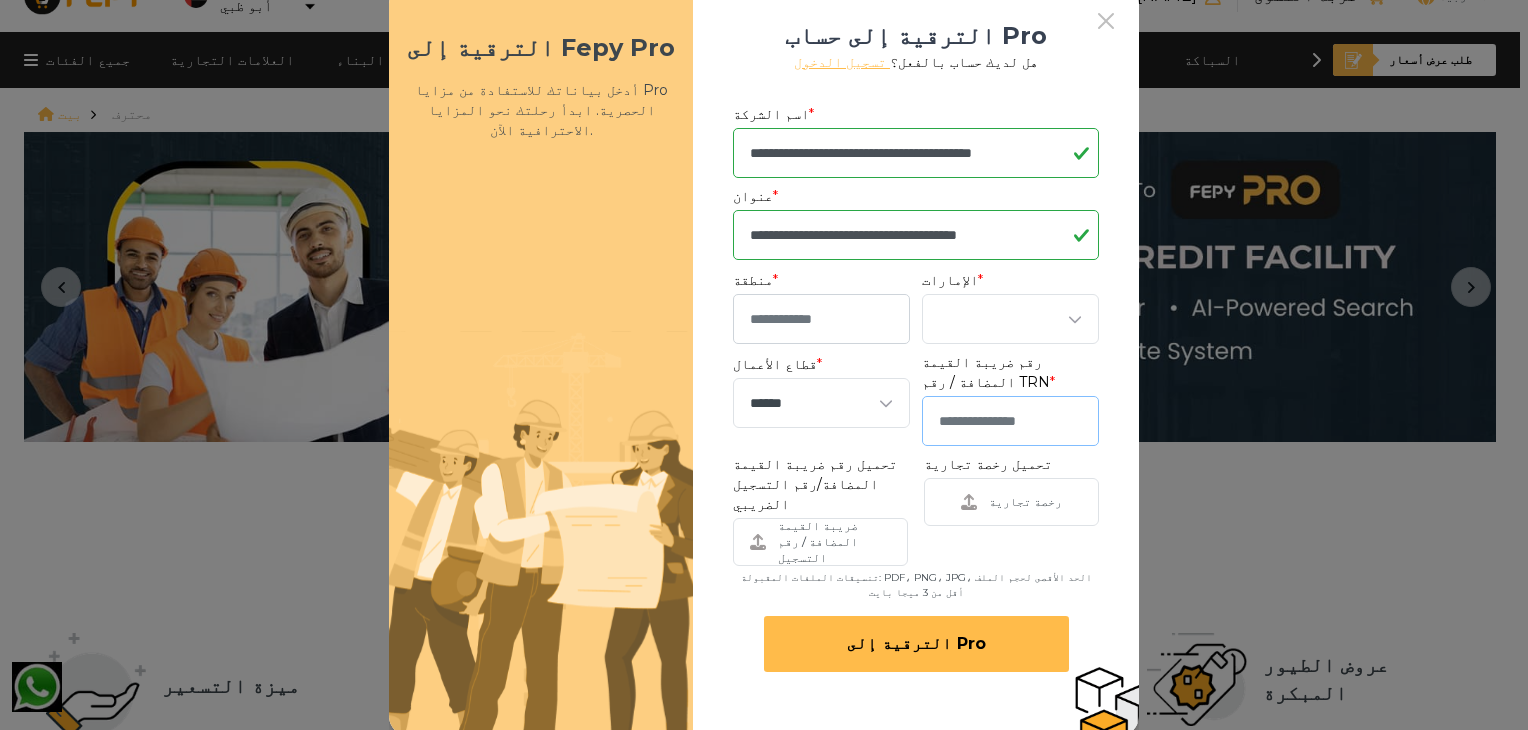 click at bounding box center (1010, 421) 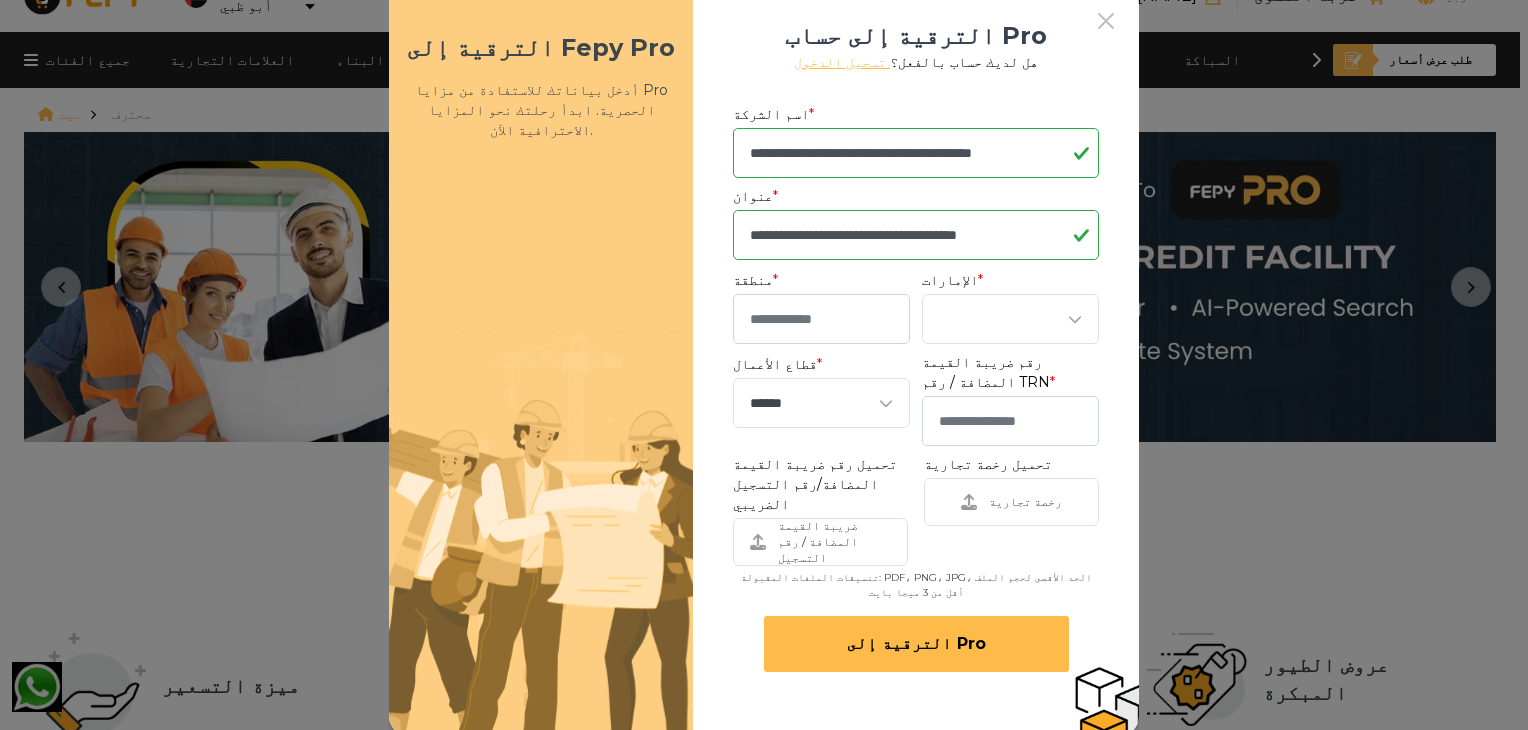 click on "الترقية إلى Pro" at bounding box center [916, 643] 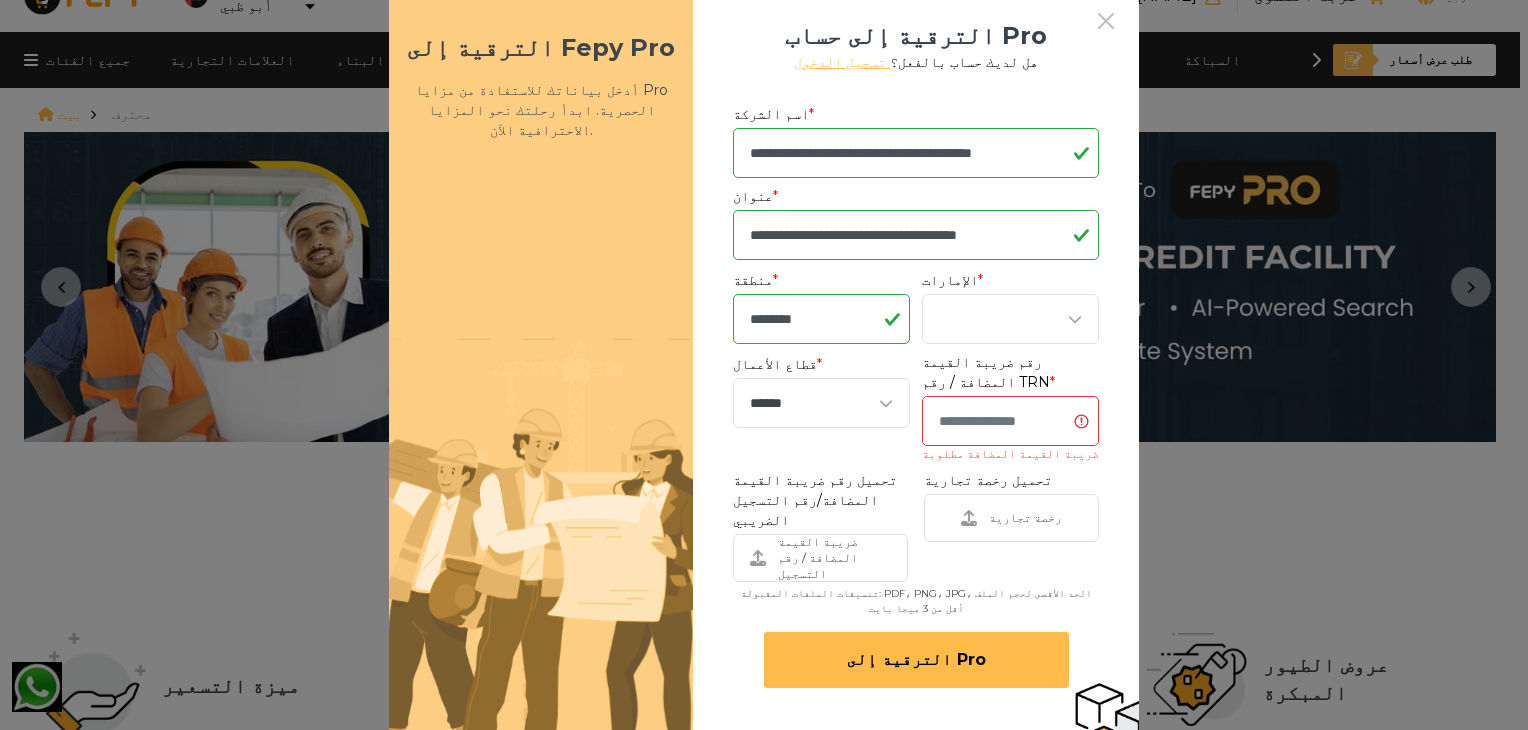 type on "********" 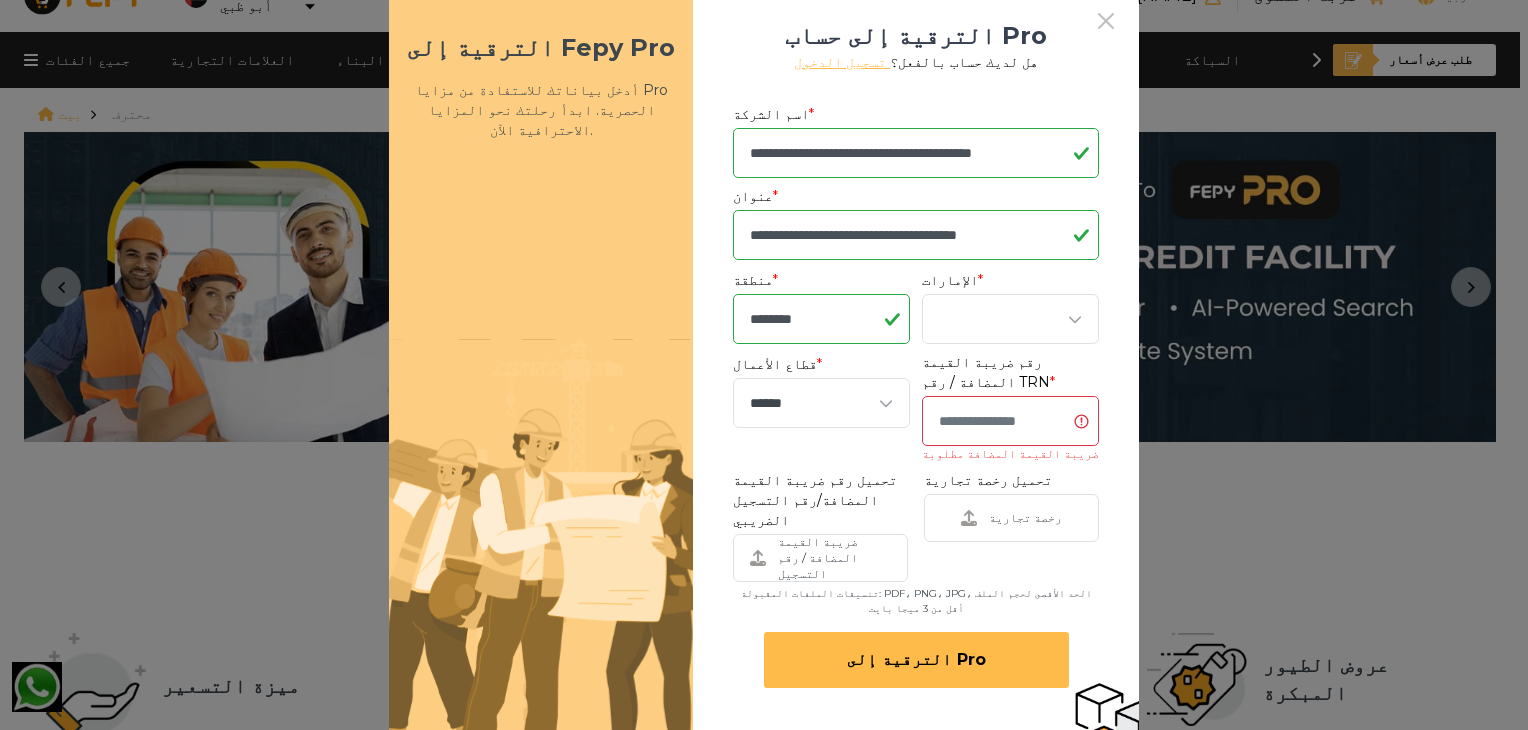 click at bounding box center [1010, 421] 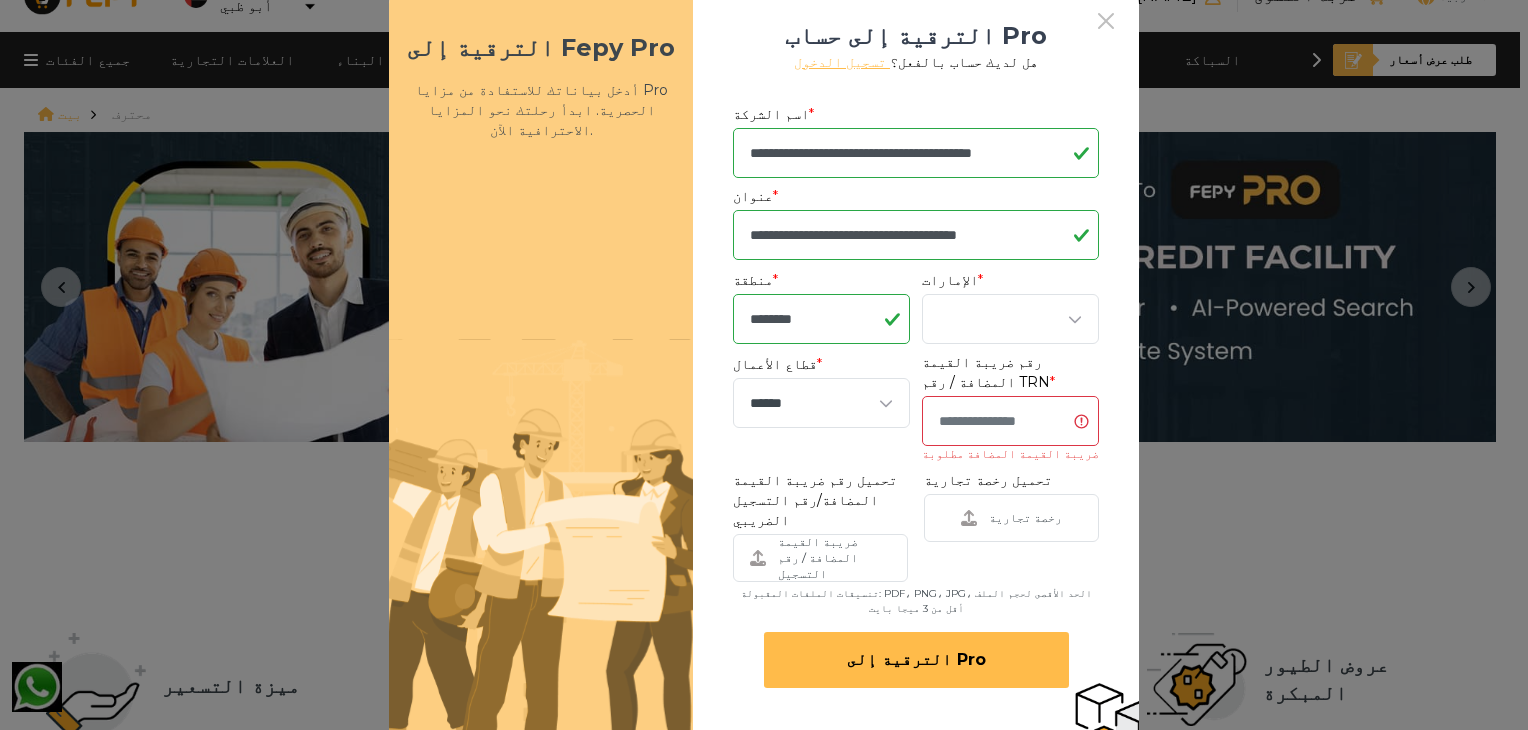 paste on "**********" 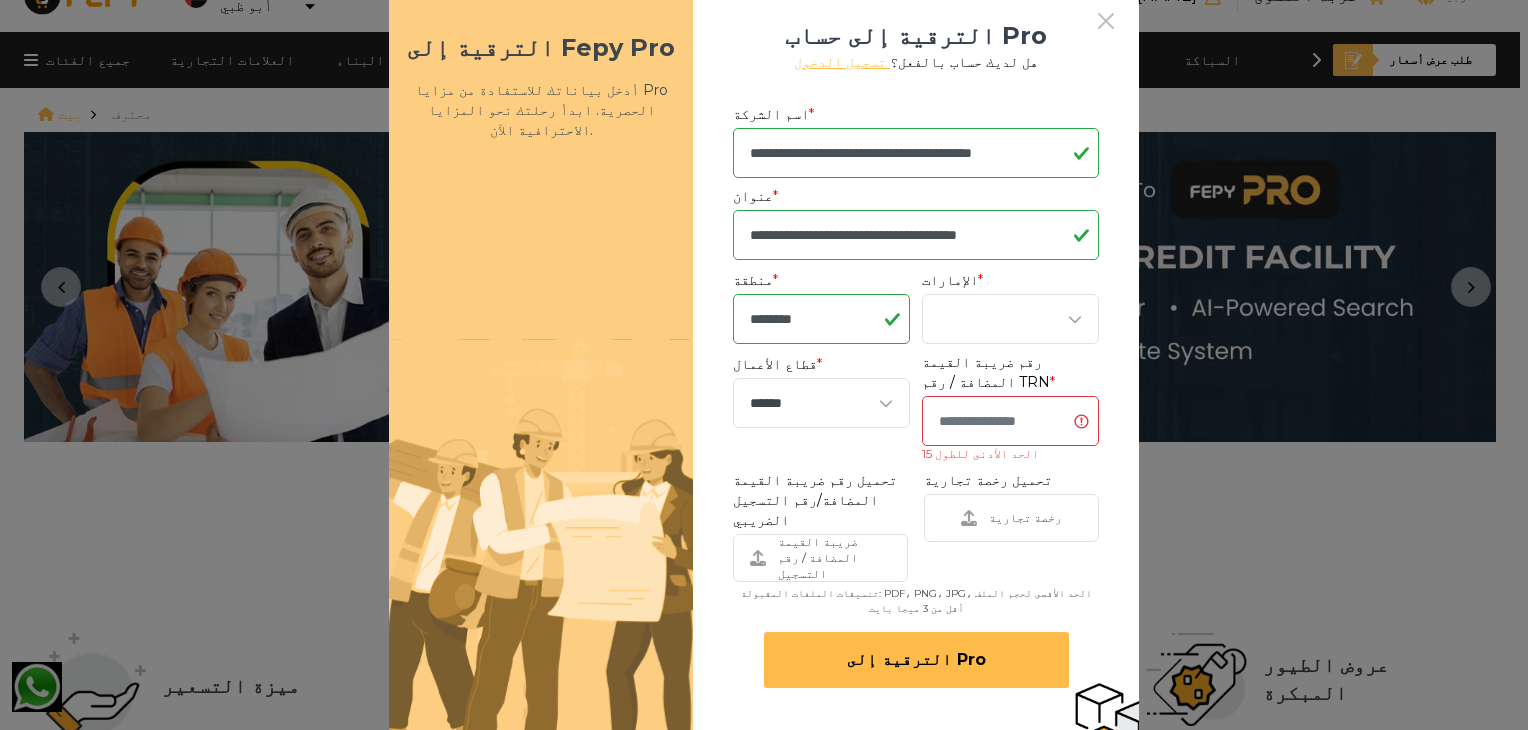 type on "*" 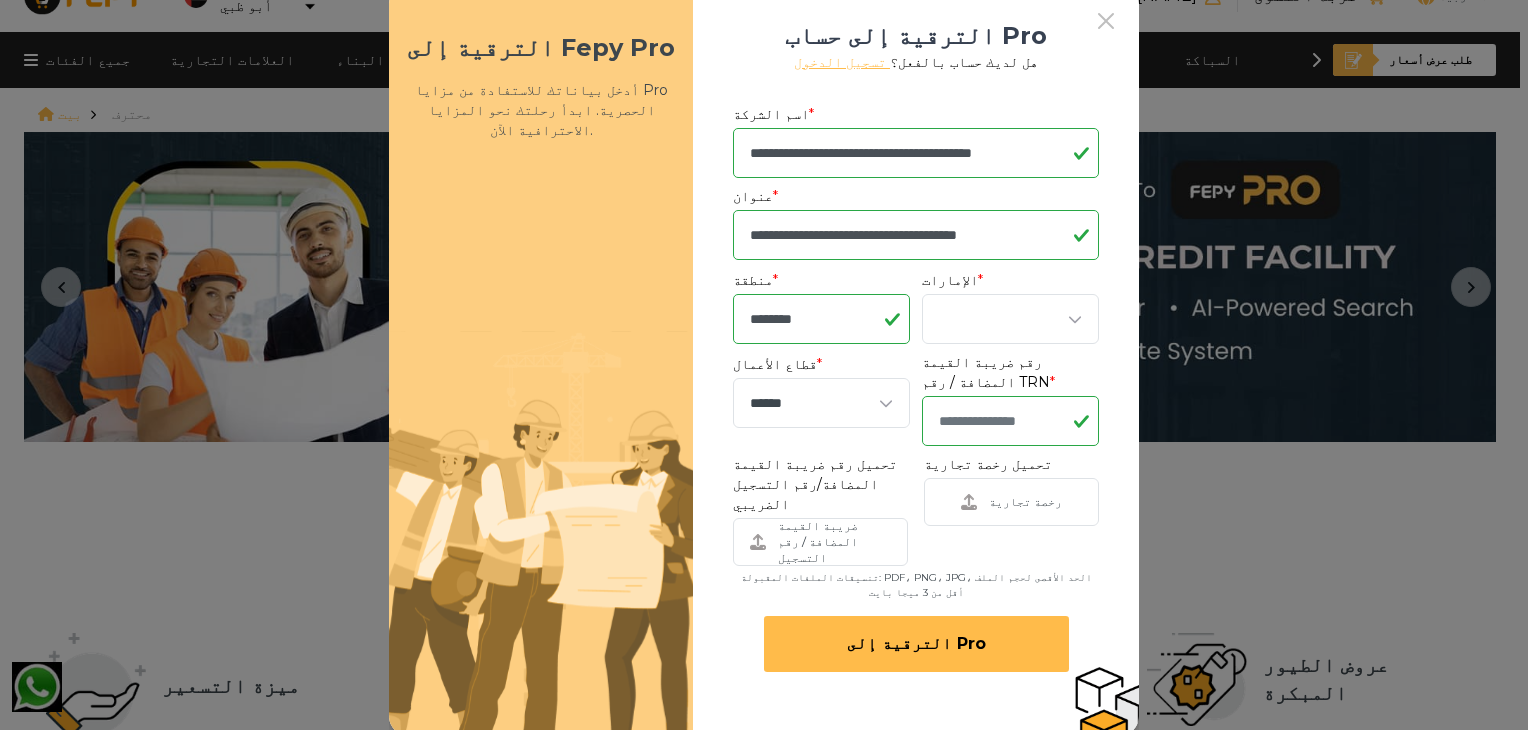 type on "**********" 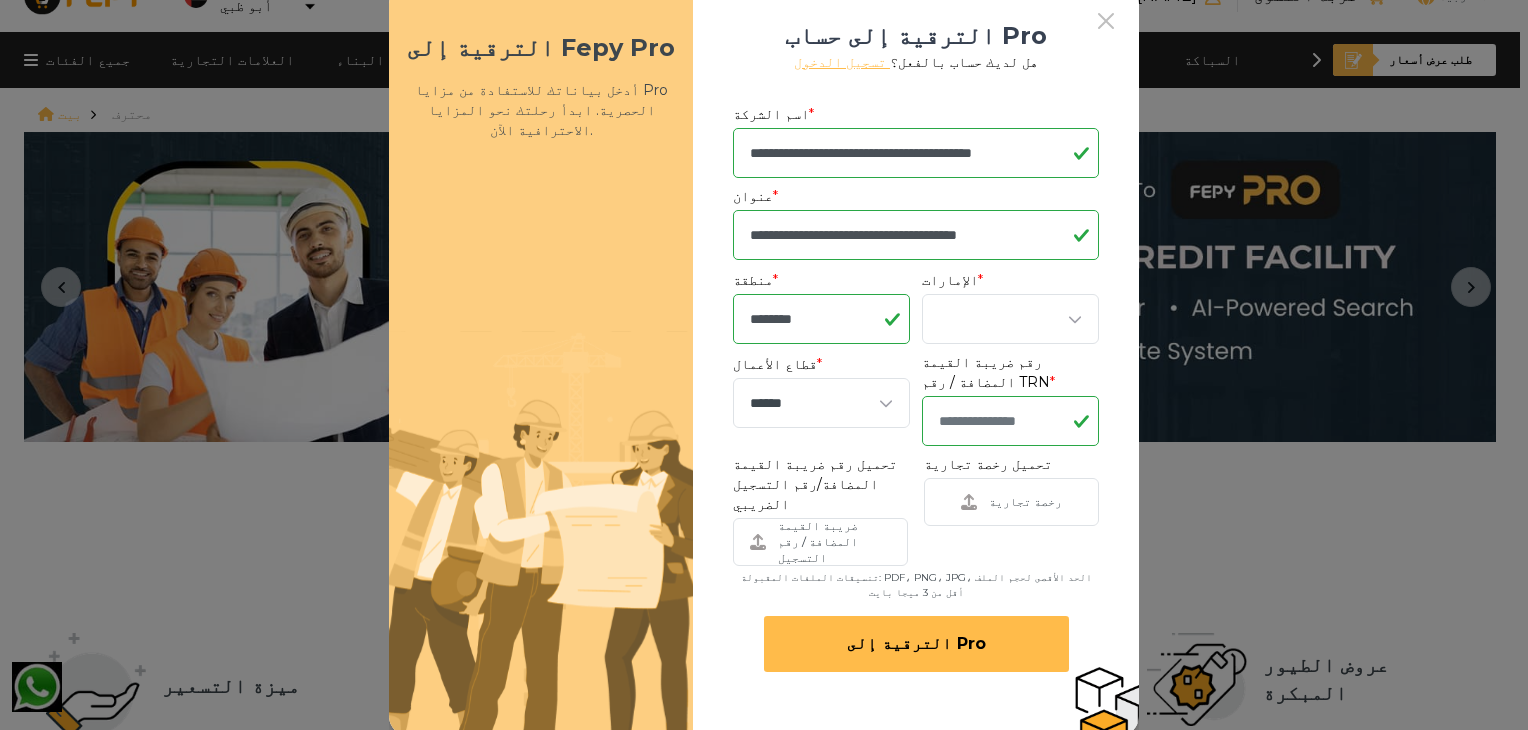 scroll, scrollTop: 20, scrollLeft: 0, axis: vertical 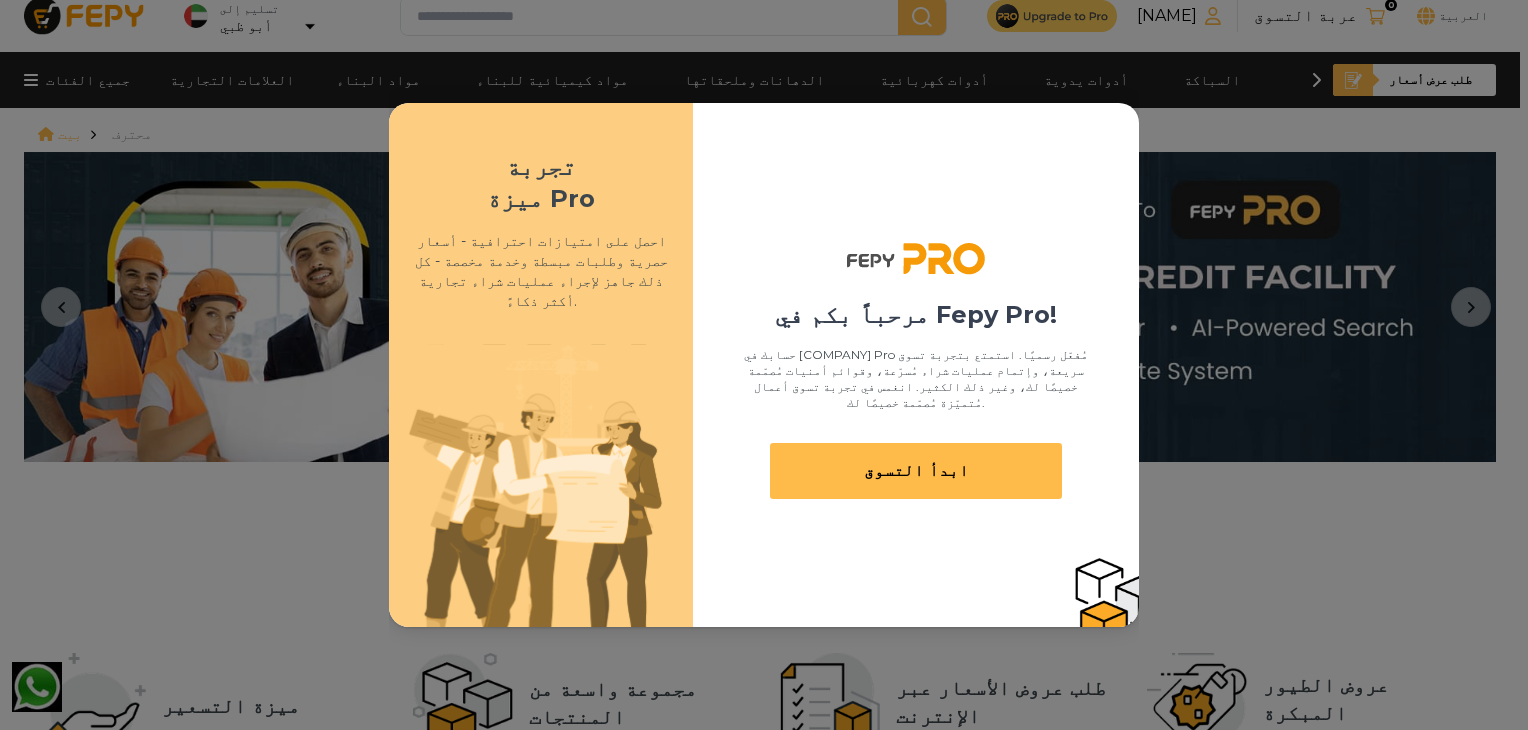 click on "ابدأ التسوق" at bounding box center [916, 471] 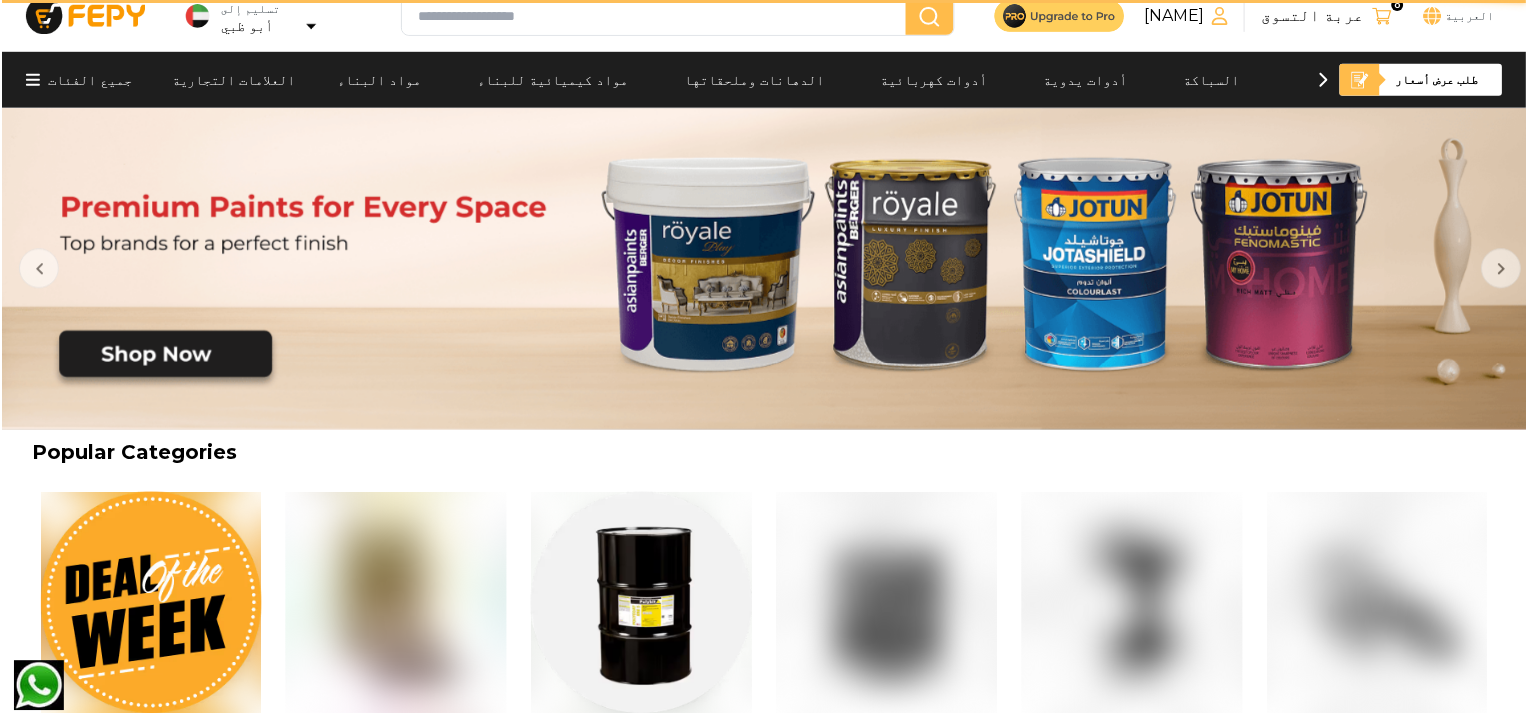 scroll, scrollTop: 0, scrollLeft: 0, axis: both 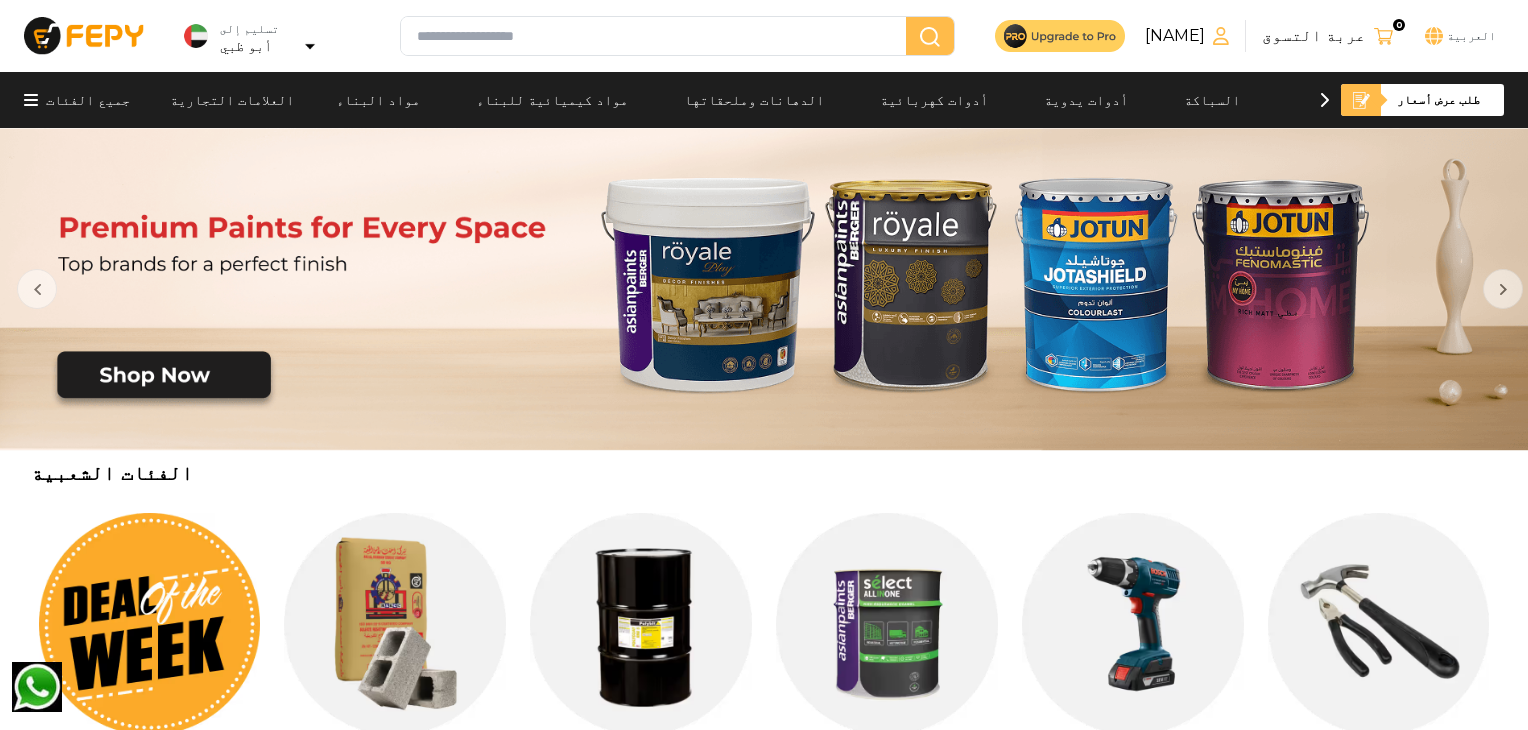 click on "طلب عرض أسعار" at bounding box center [1422, 100] 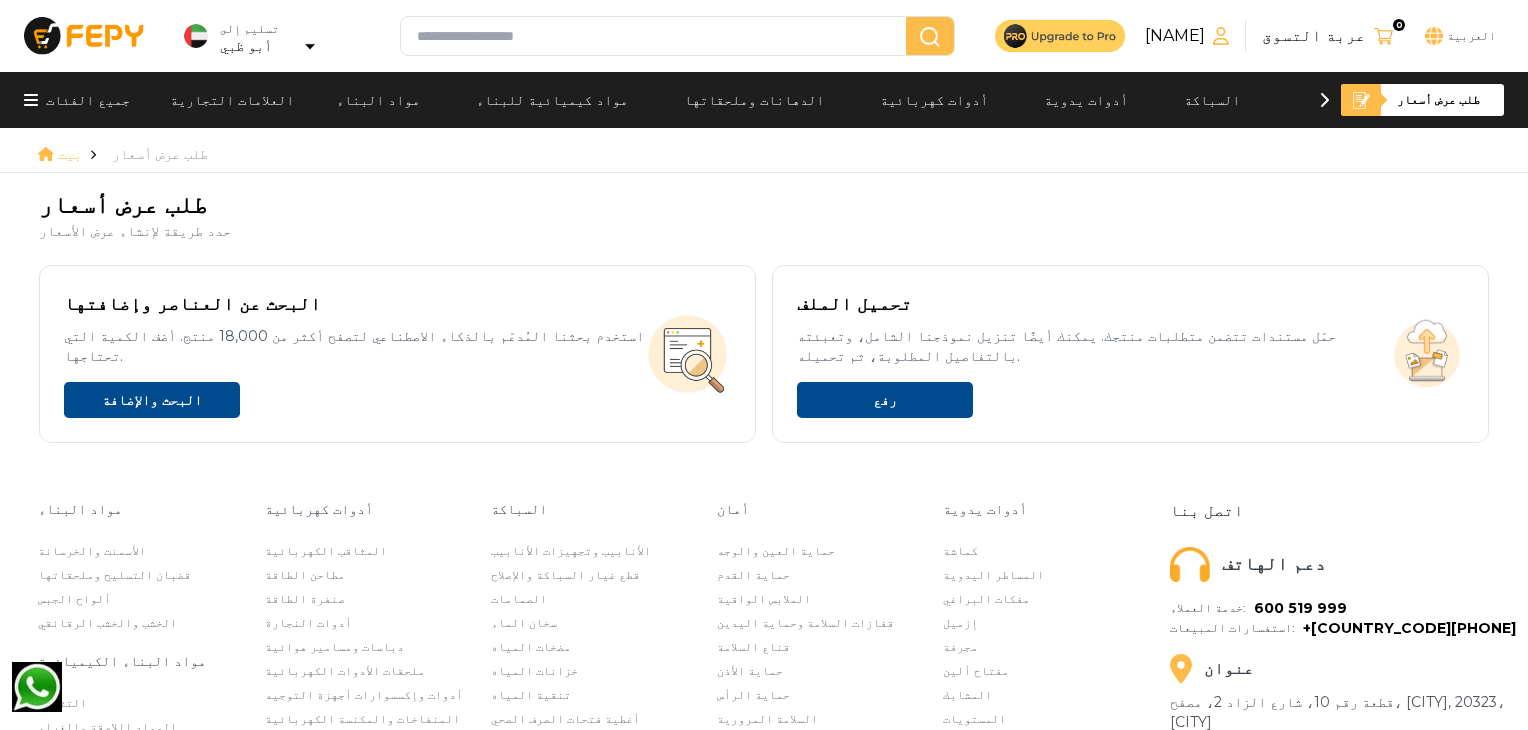 click on "البحث والإضافة" at bounding box center [152, 400] 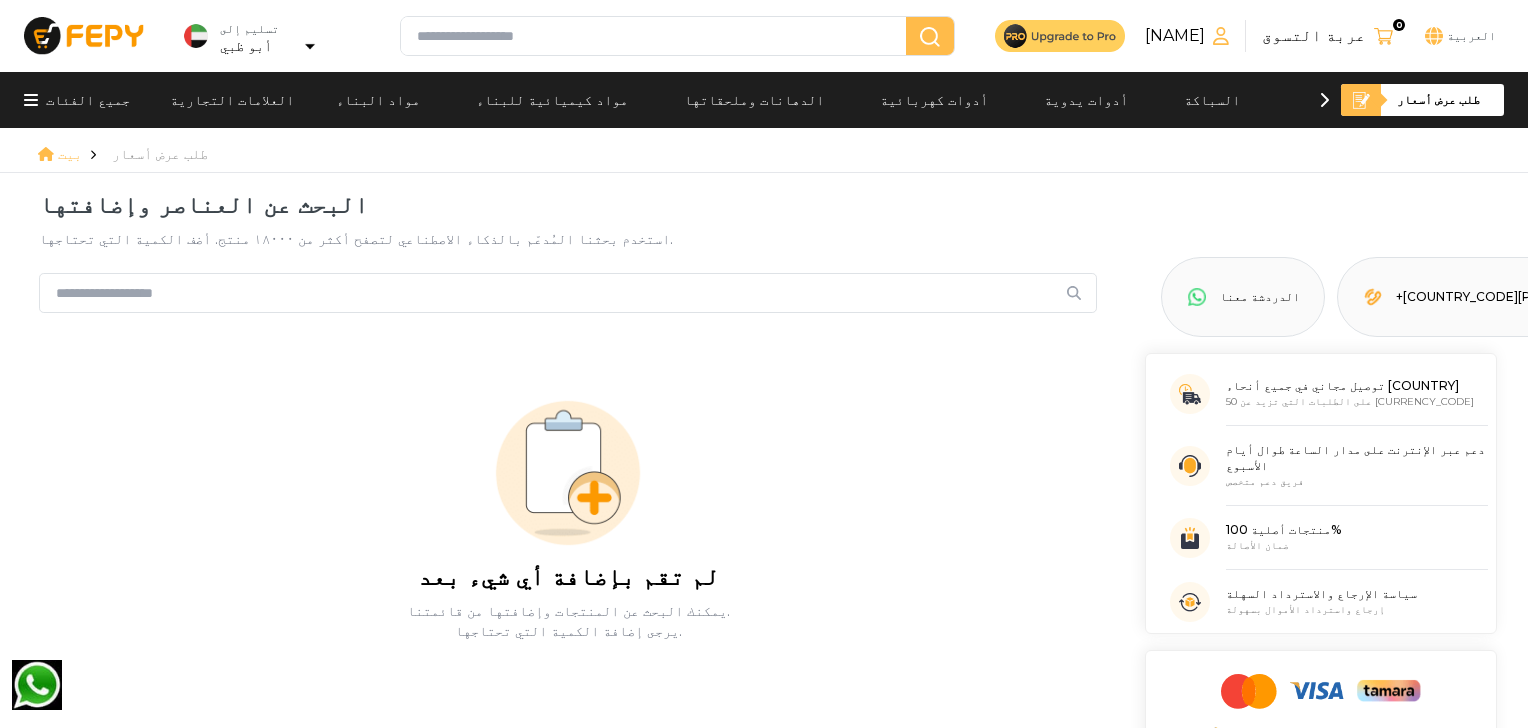 click at bounding box center (545, 293) 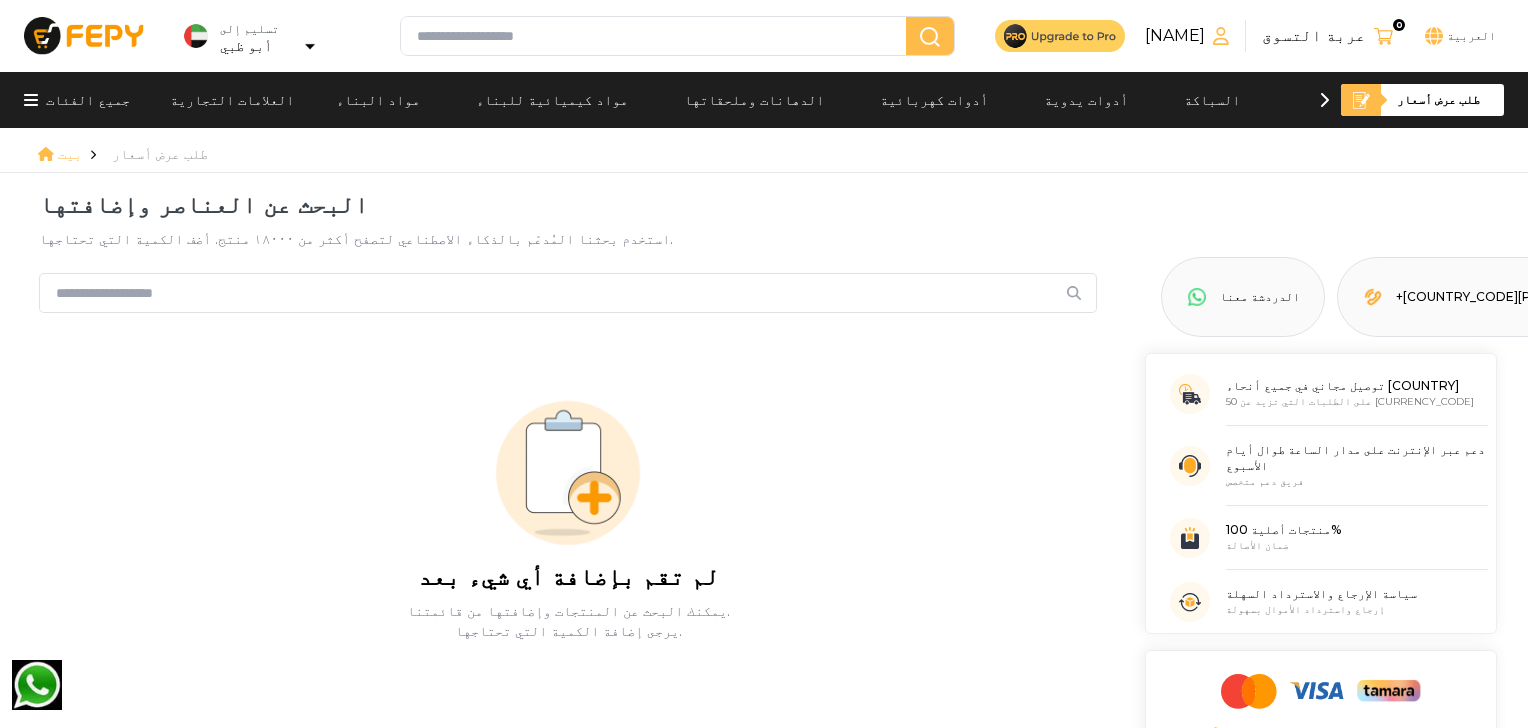 click at bounding box center [1645, 297] 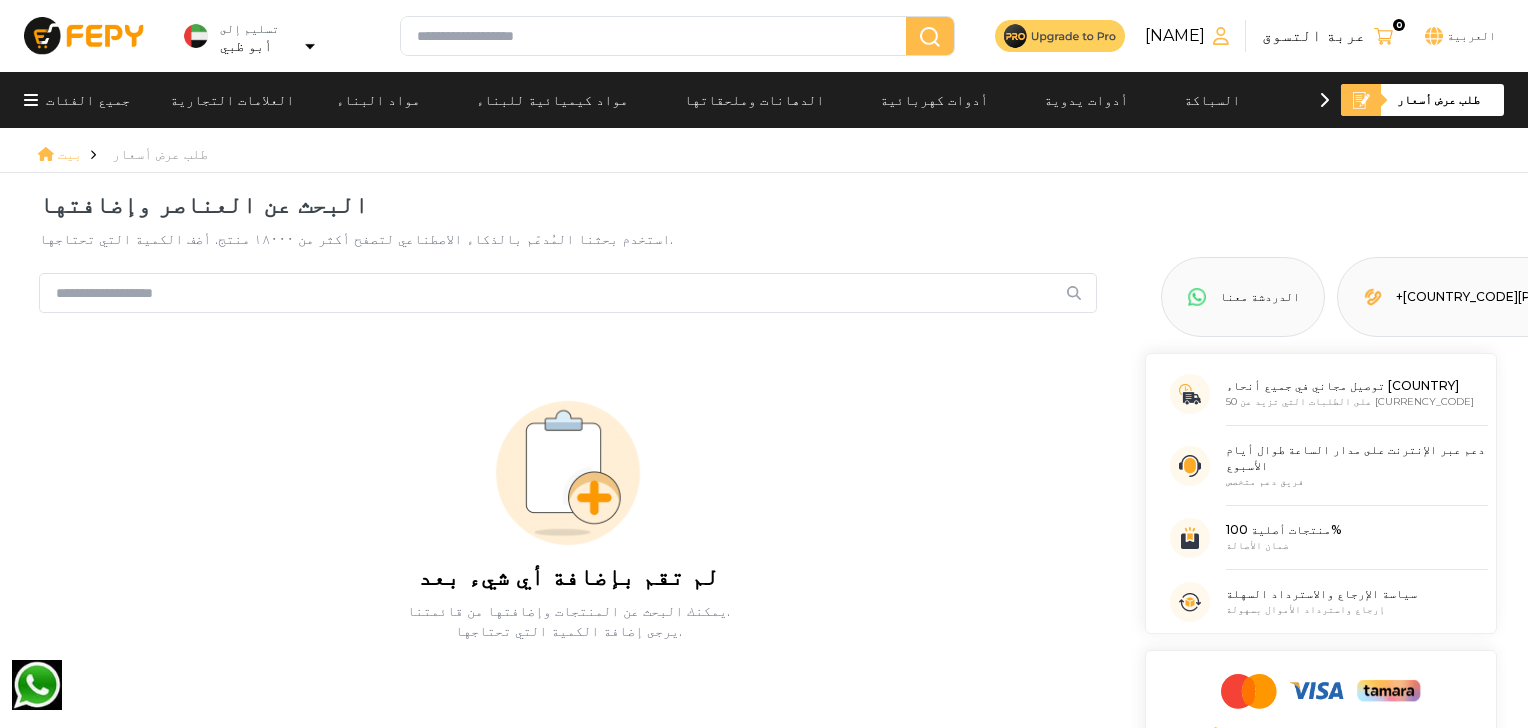 click at bounding box center (1197, 297) 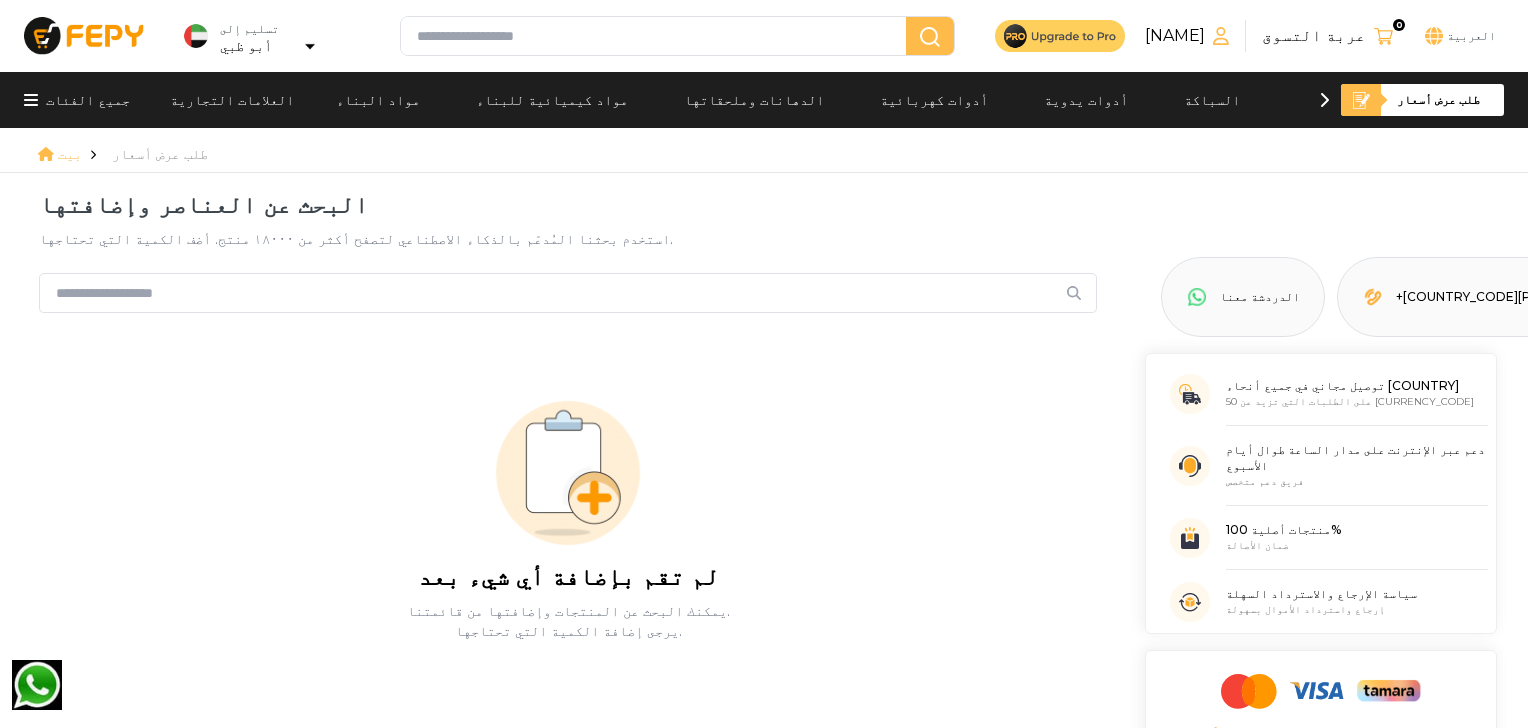 scroll, scrollTop: 789, scrollLeft: 0, axis: vertical 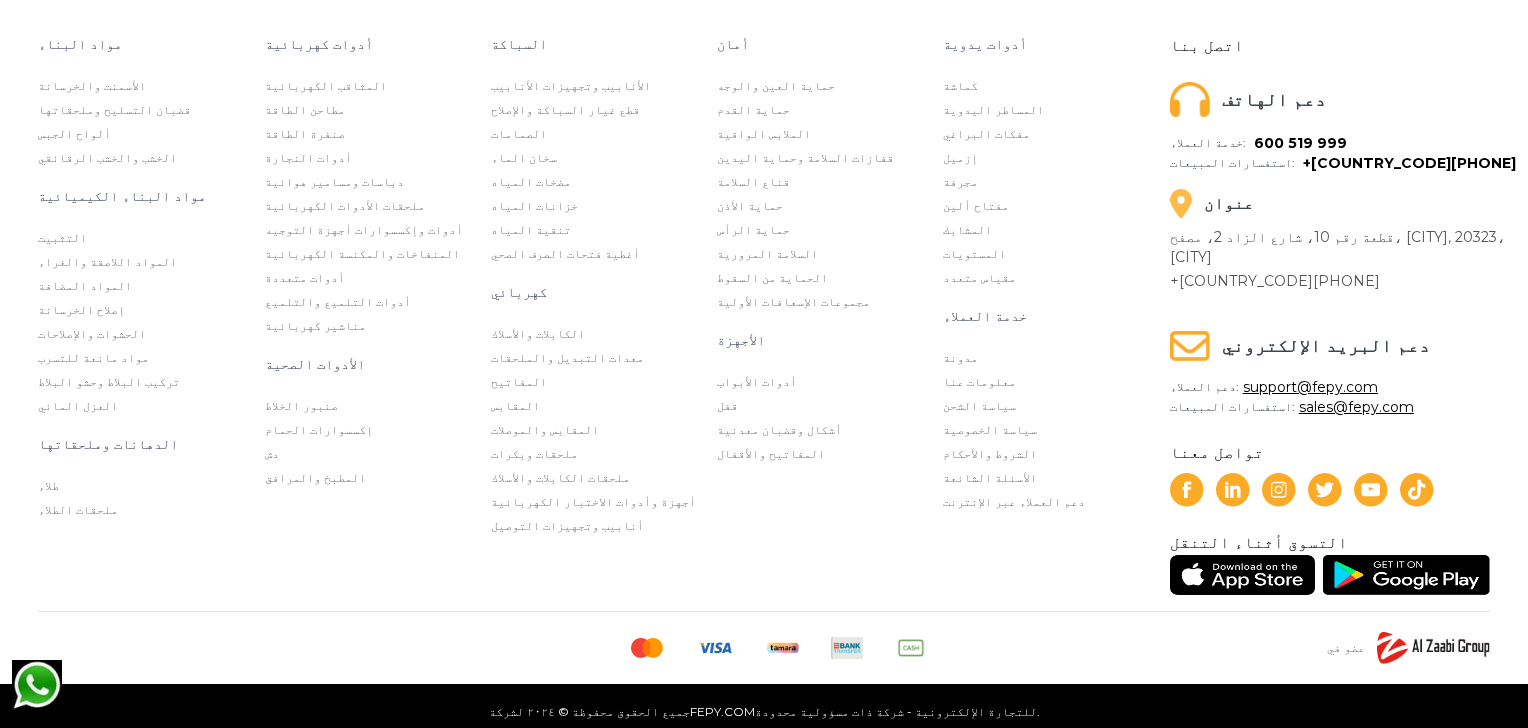 click on "sales@fepy.com" at bounding box center (1356, 407) 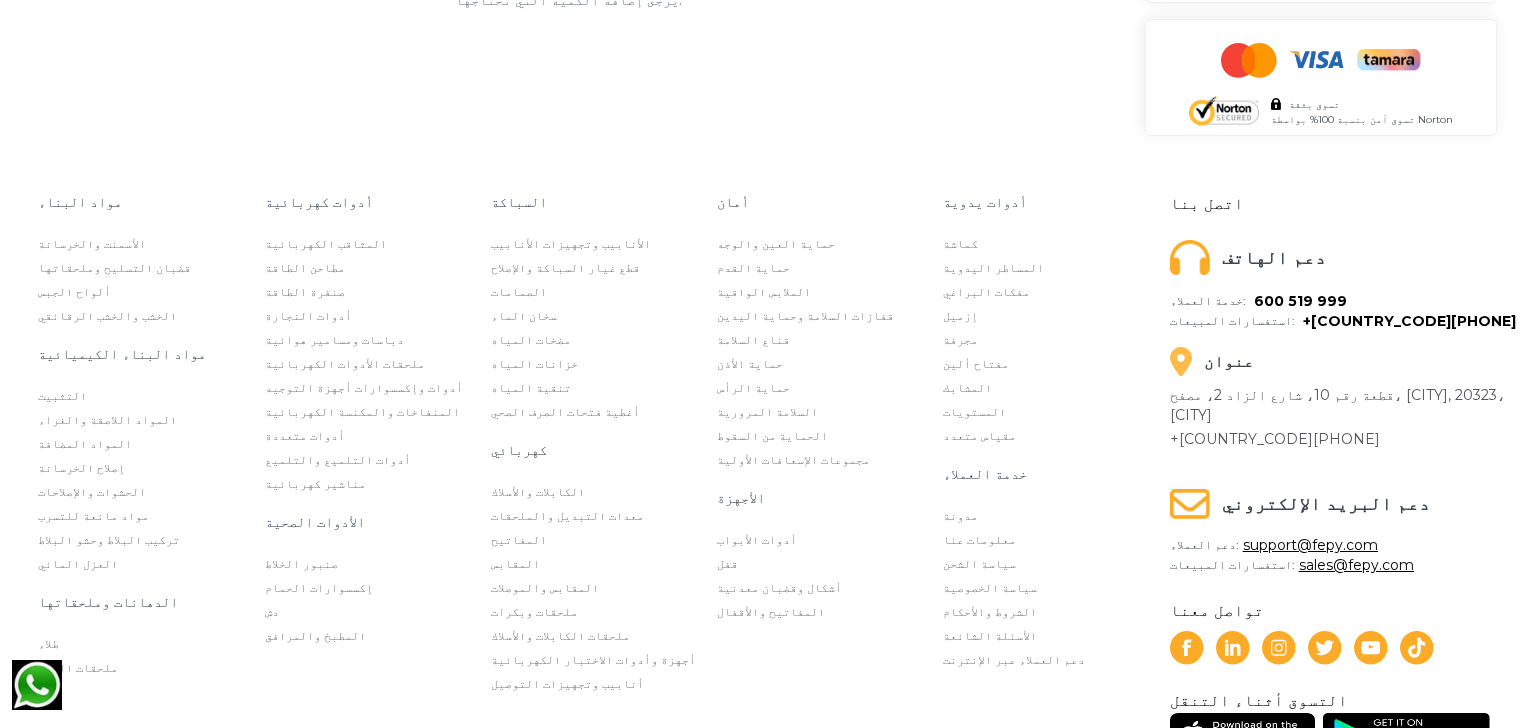 scroll, scrollTop: 640, scrollLeft: 0, axis: vertical 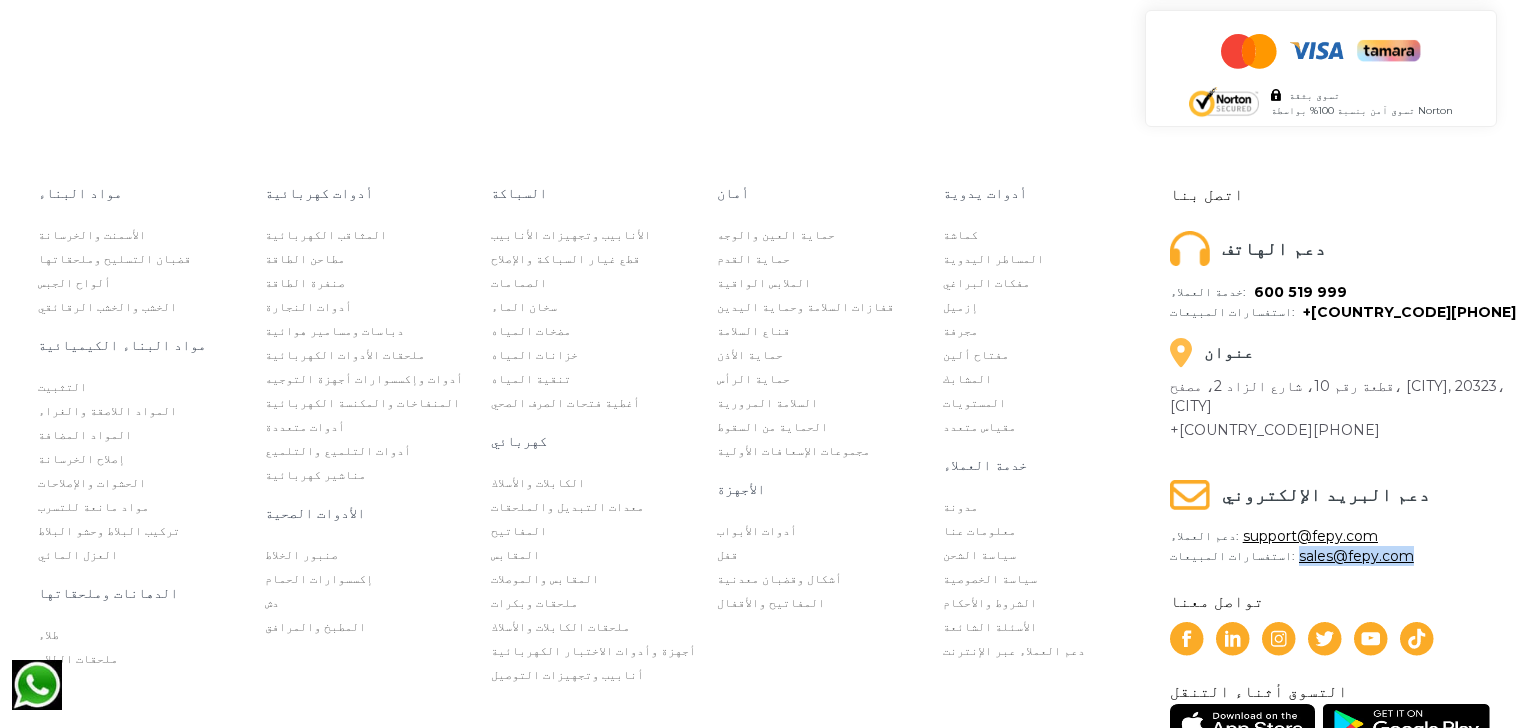 drag, startPoint x: 1426, startPoint y: 501, endPoint x: 1311, endPoint y: 505, distance: 115.06954 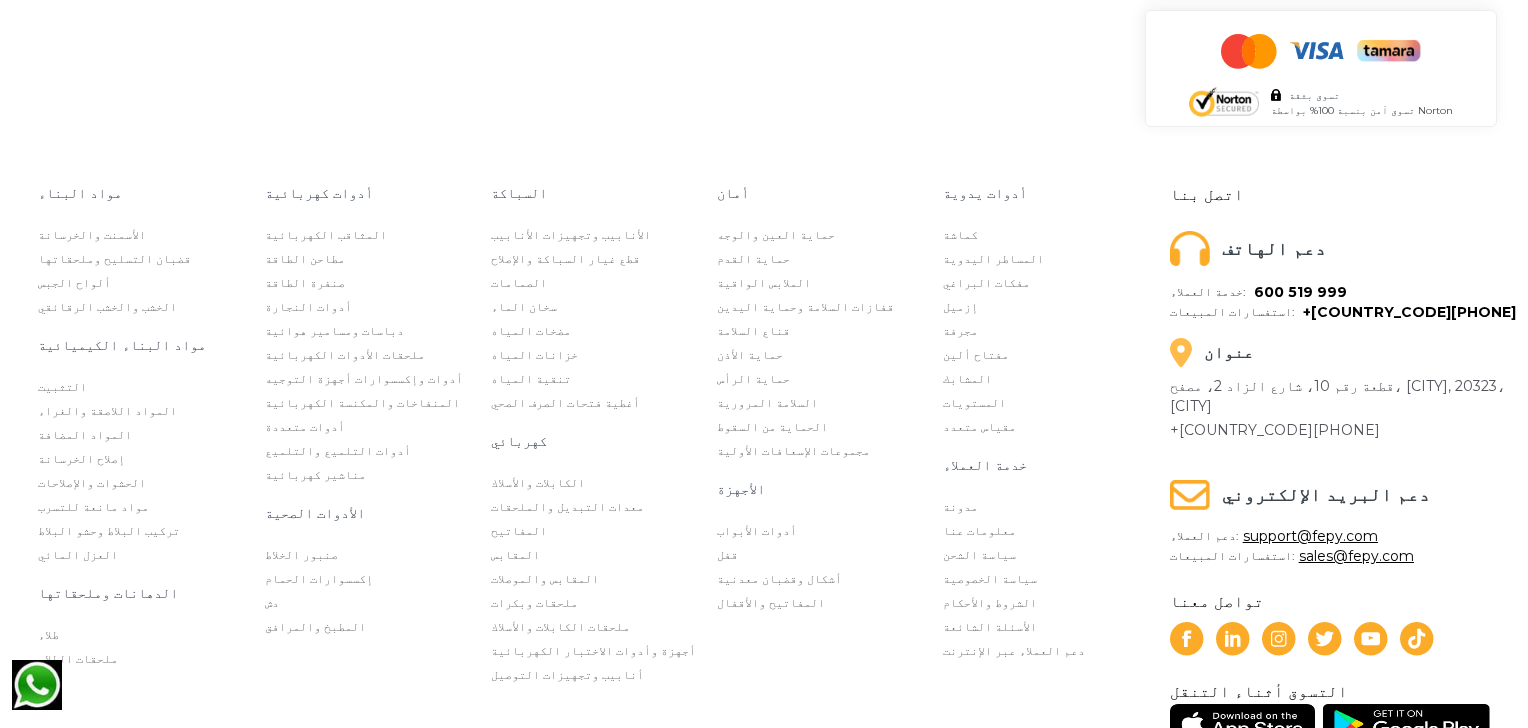click on "مواد البناء الأسمنت والخرسانة قضبان التسليح وملحقاتها ألواح الجبس الخشب والخشب الرقائقي مواد البناء الكيميائية التثبيت المواد اللاصقة والغراء المواد المضافة إصلاح الخرسانة الحشوات والإصلاحات مواد مانعة للتسرب تركيب البلاط وحشو البلاط العزل المائي الدهانات وملحقاتها طلاء ملحقات الطلاء أدوات كهربائية المثاقب الكهربائية مطاحن الطاقة صنفرة الطاقة أدوات النجارة دباسات ومسامير هوائية ملحقات الأدوات الكهربائية أدوات وإكسسوارات أجهزة التوجيه المنفاخات والمكنسة الكهربائية أدوات متعددة أدوات التلميع والتلميع مناشير كهربائية الأدوات الصحية صنبور الخلاط" at bounding box center (764, 516) 